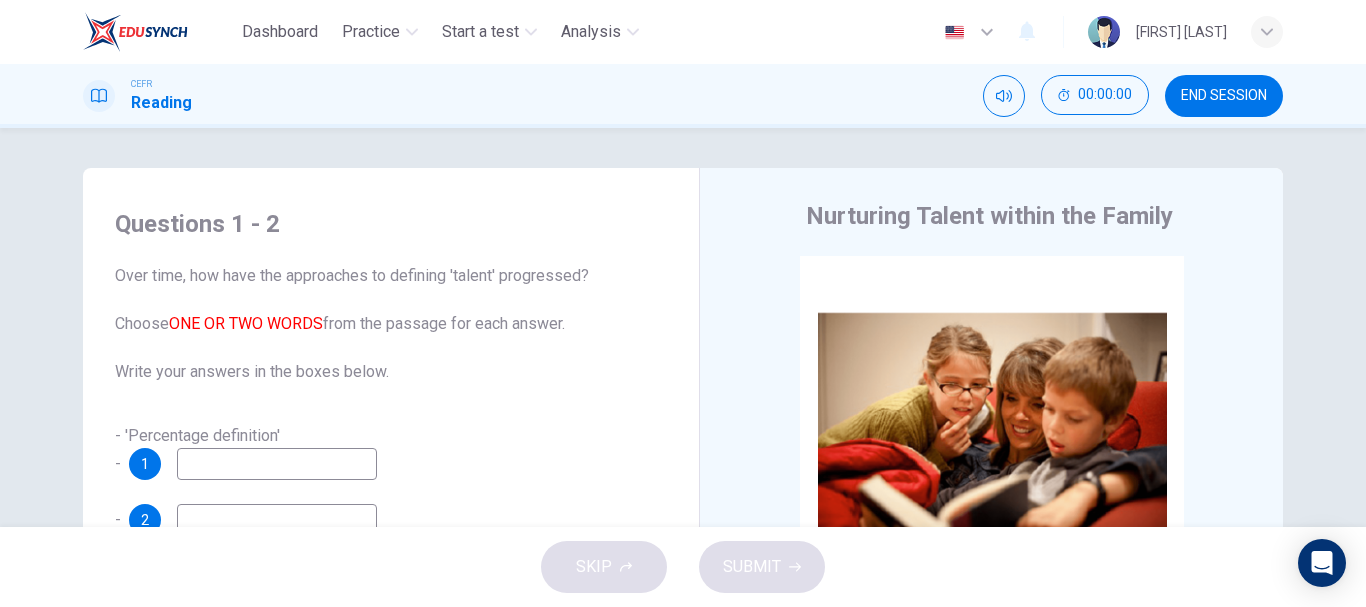 scroll, scrollTop: 0, scrollLeft: 0, axis: both 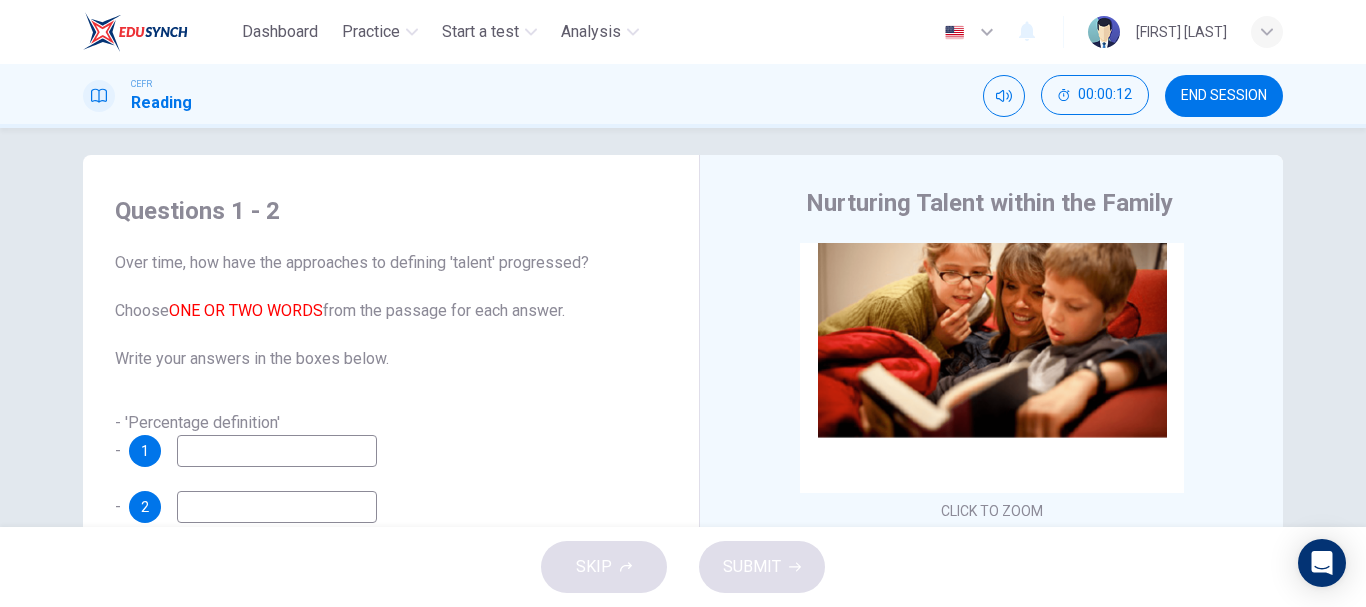 click on "- 'Percentage definition'
-  1" at bounding box center (391, 439) 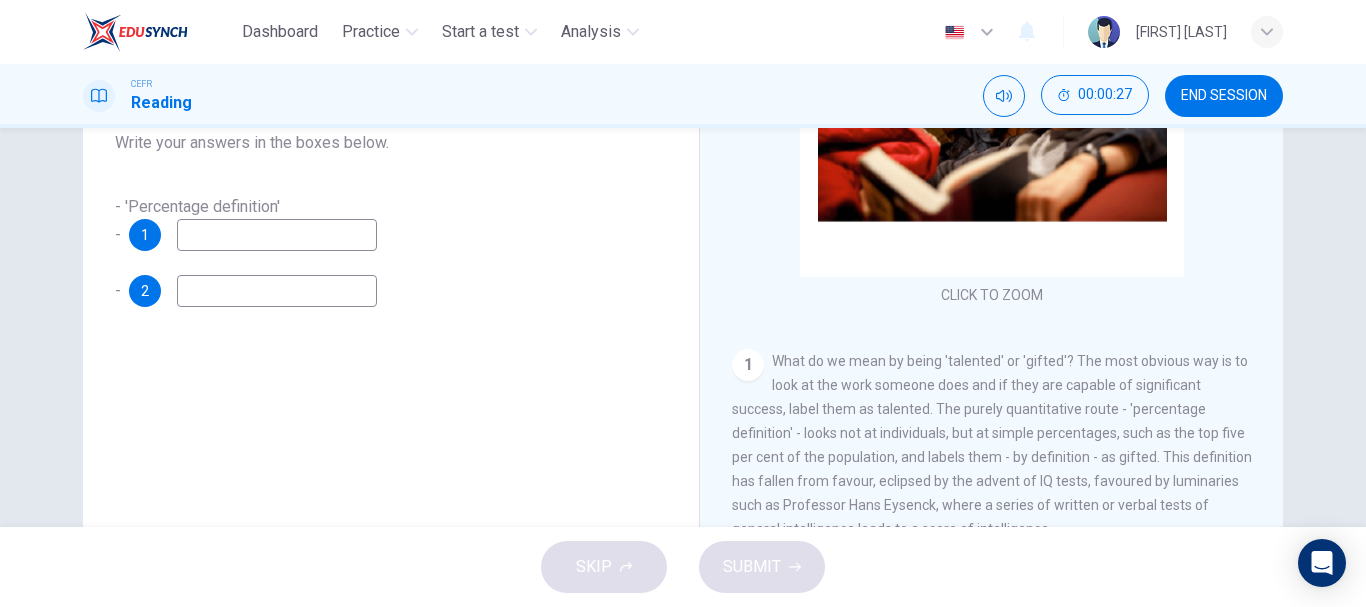 scroll, scrollTop: 230, scrollLeft: 0, axis: vertical 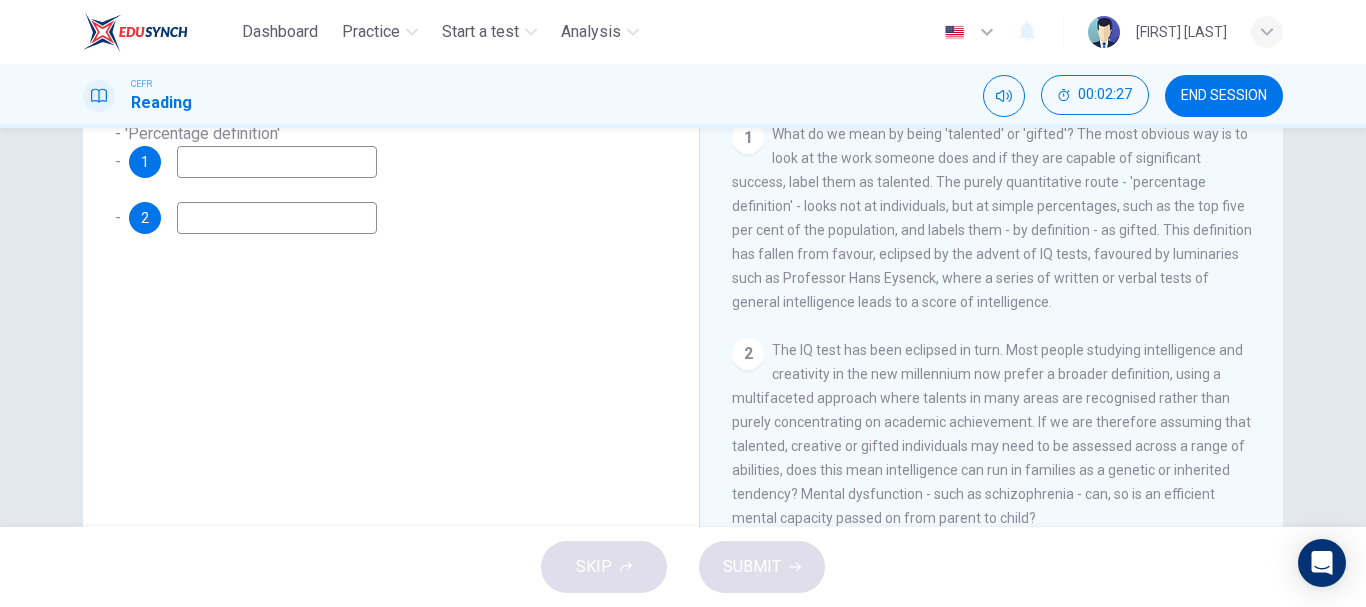 click at bounding box center (277, 162) 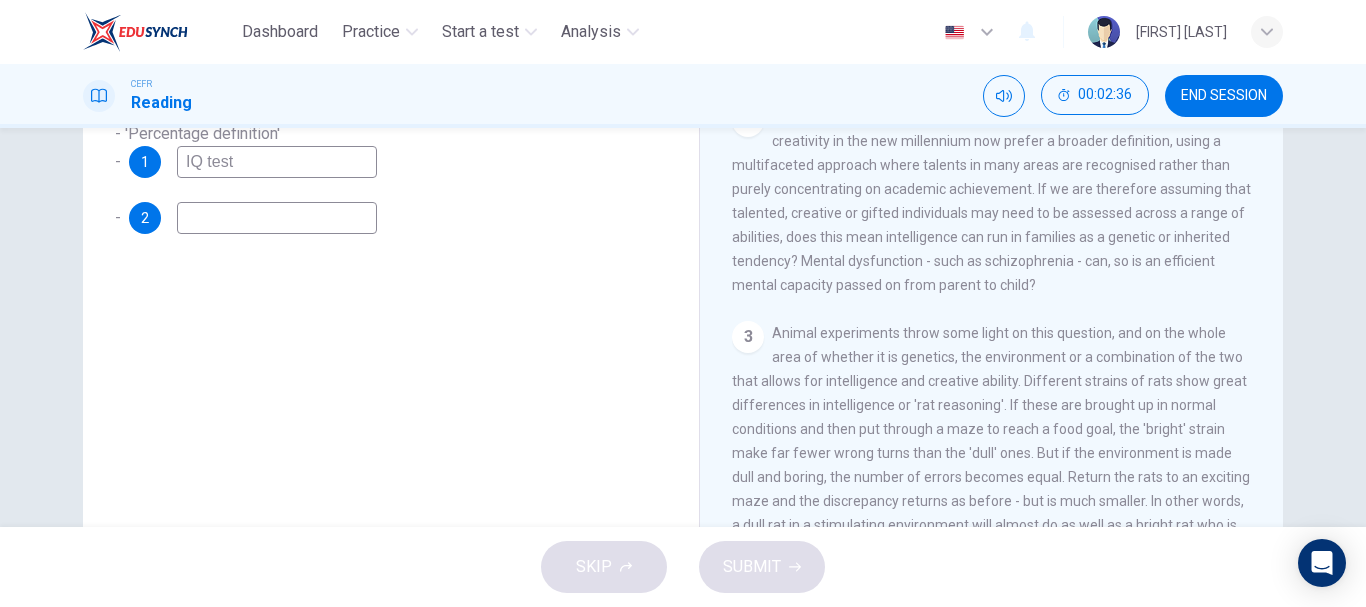 scroll, scrollTop: 487, scrollLeft: 0, axis: vertical 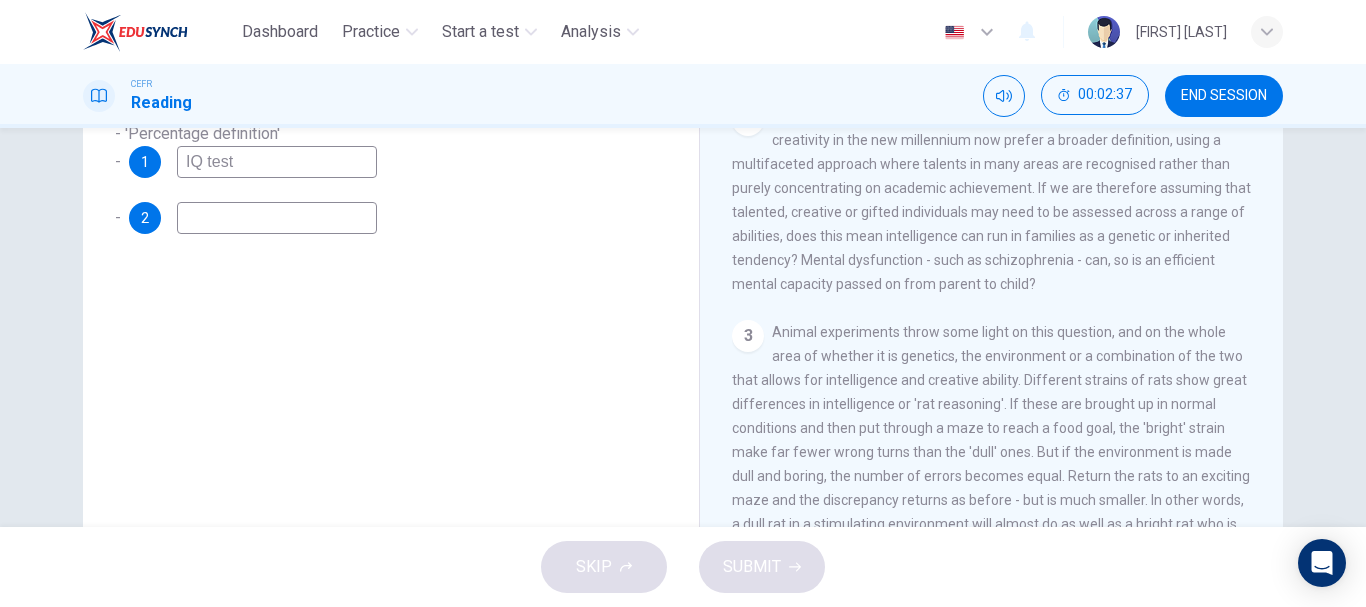 type on "IQ test" 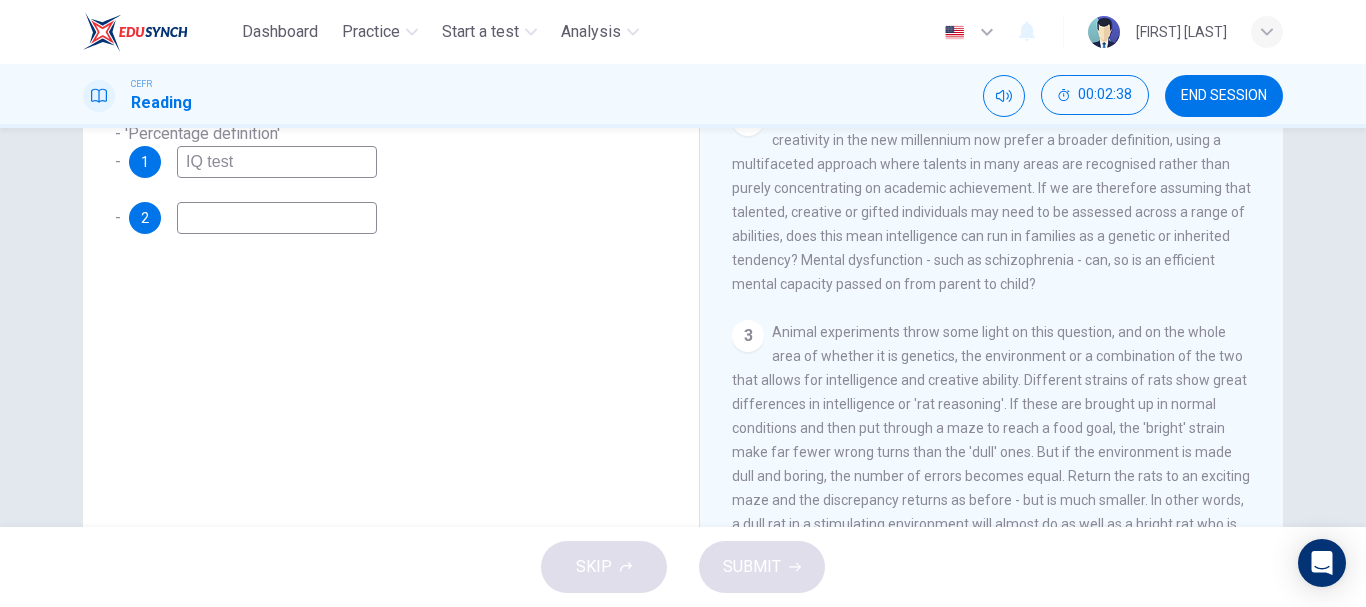 click at bounding box center (277, 162) 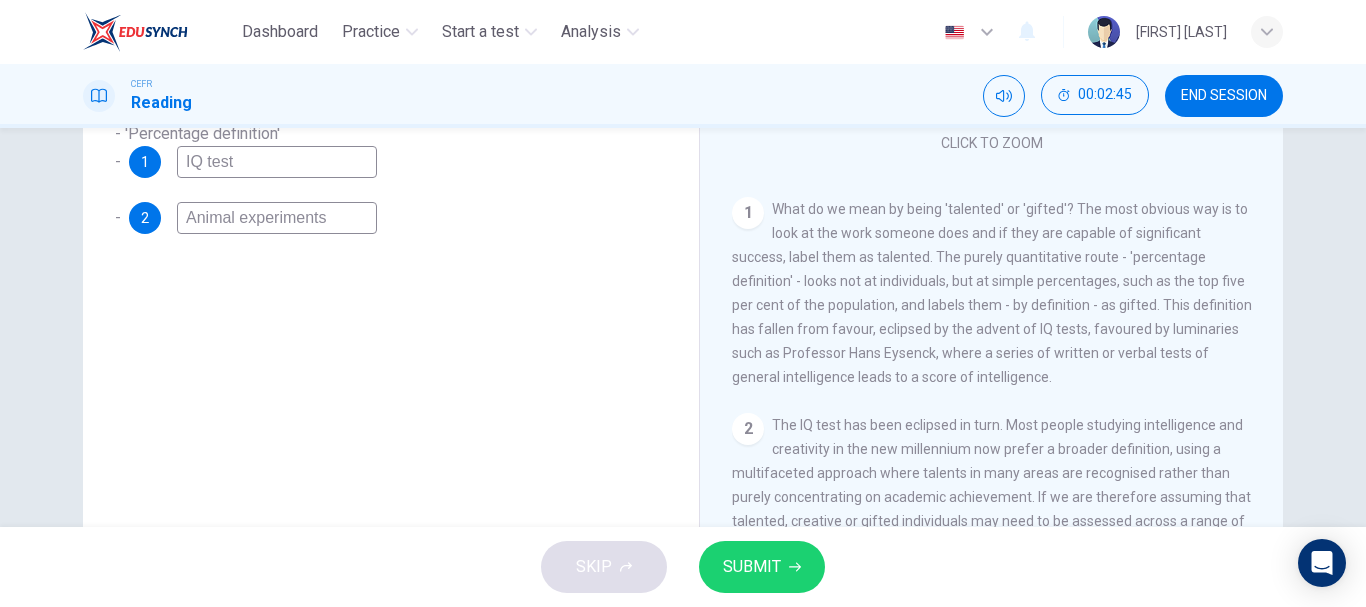 scroll, scrollTop: 177, scrollLeft: 0, axis: vertical 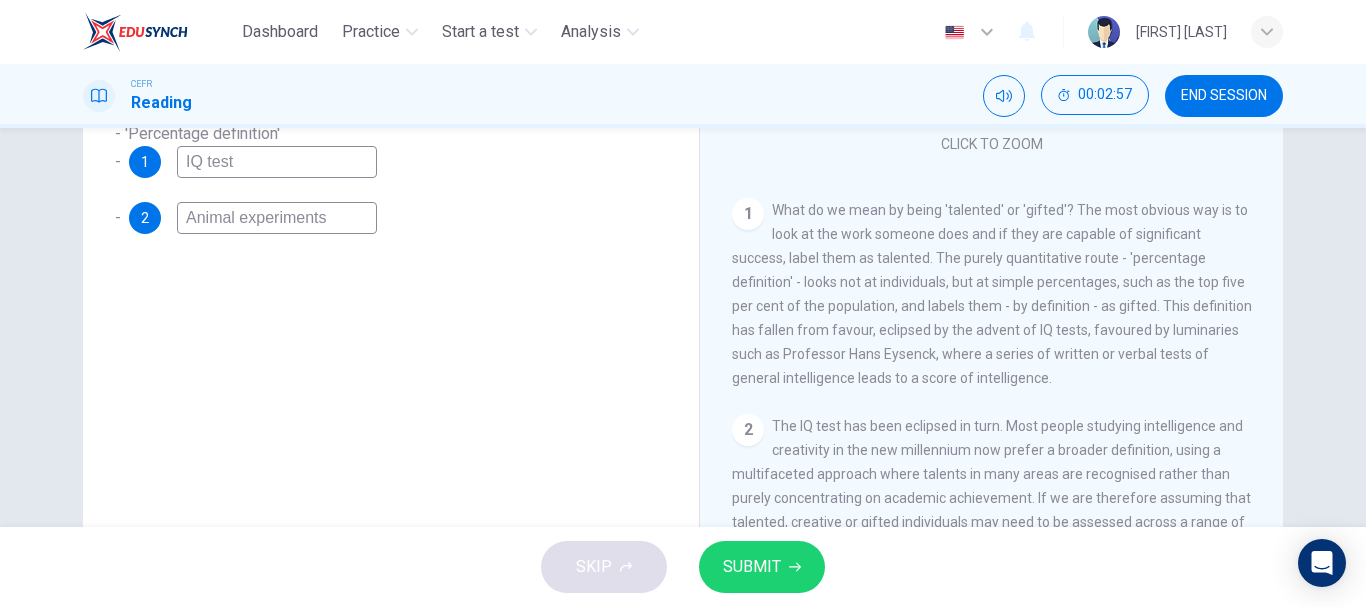 type on "Animal experiments" 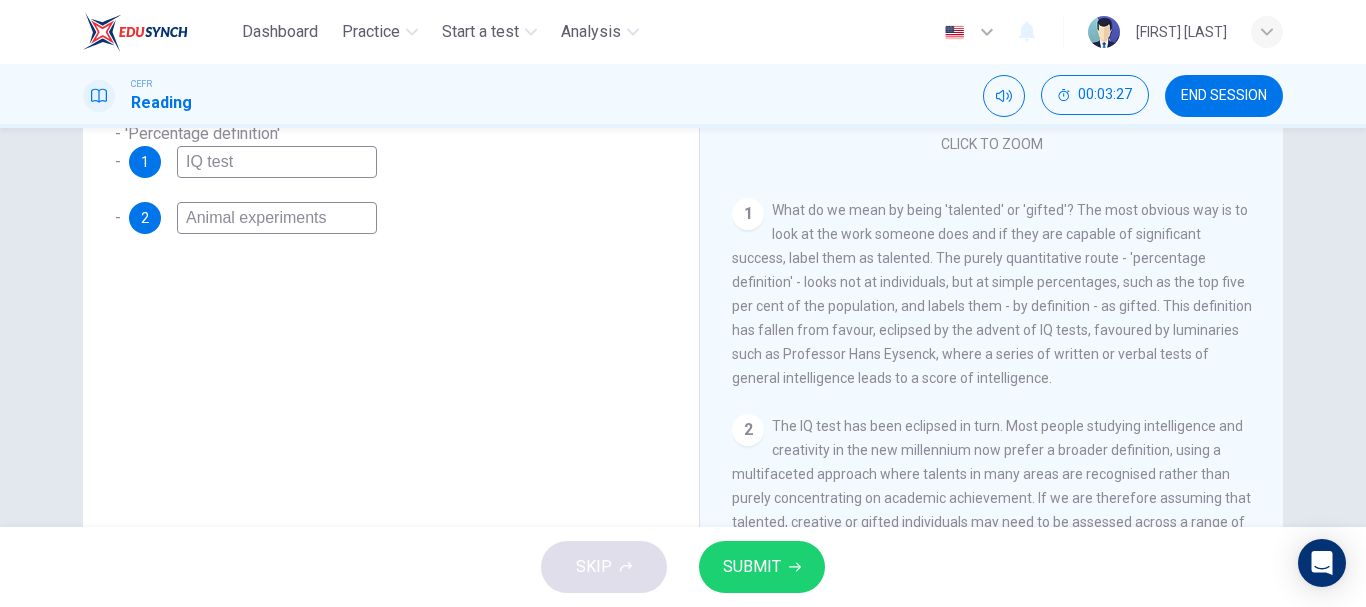 scroll, scrollTop: 236, scrollLeft: 0, axis: vertical 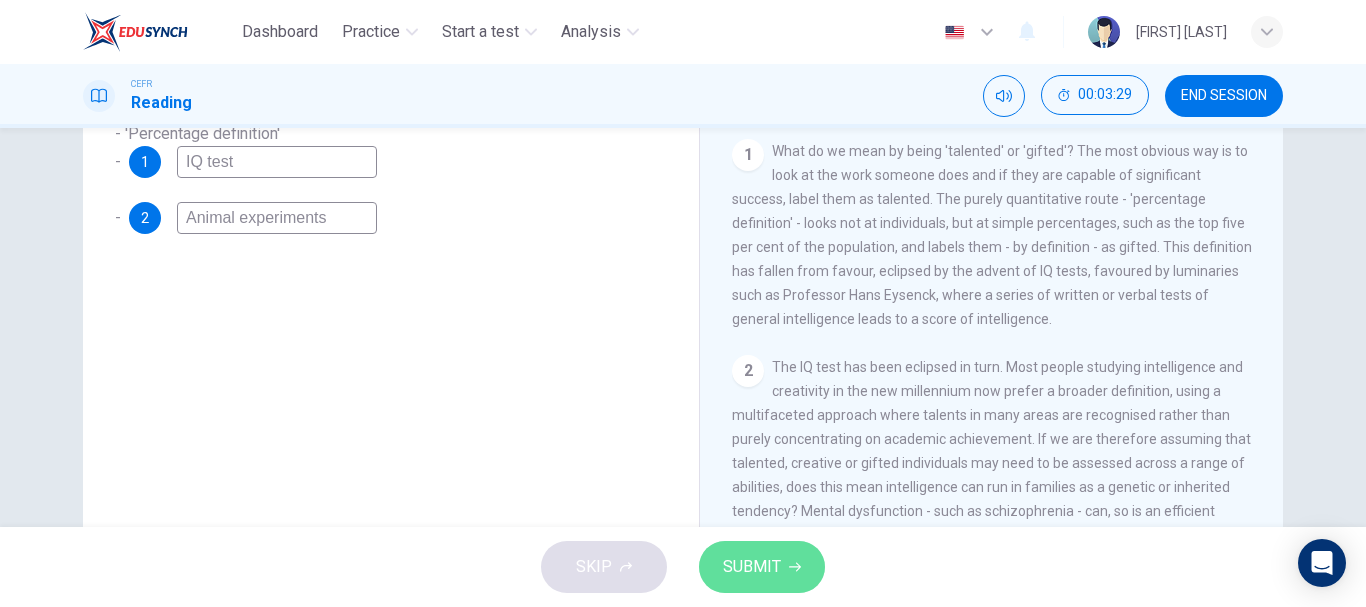click on "SUBMIT" at bounding box center [752, 567] 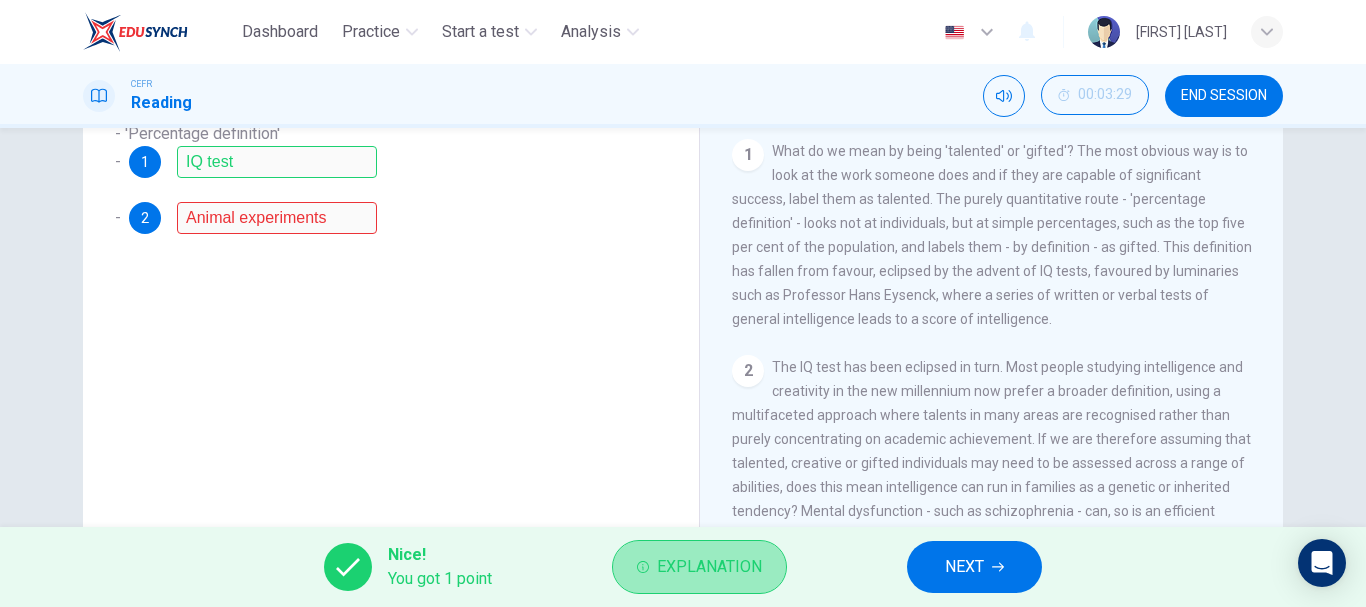 click on "Explanation" at bounding box center [699, 567] 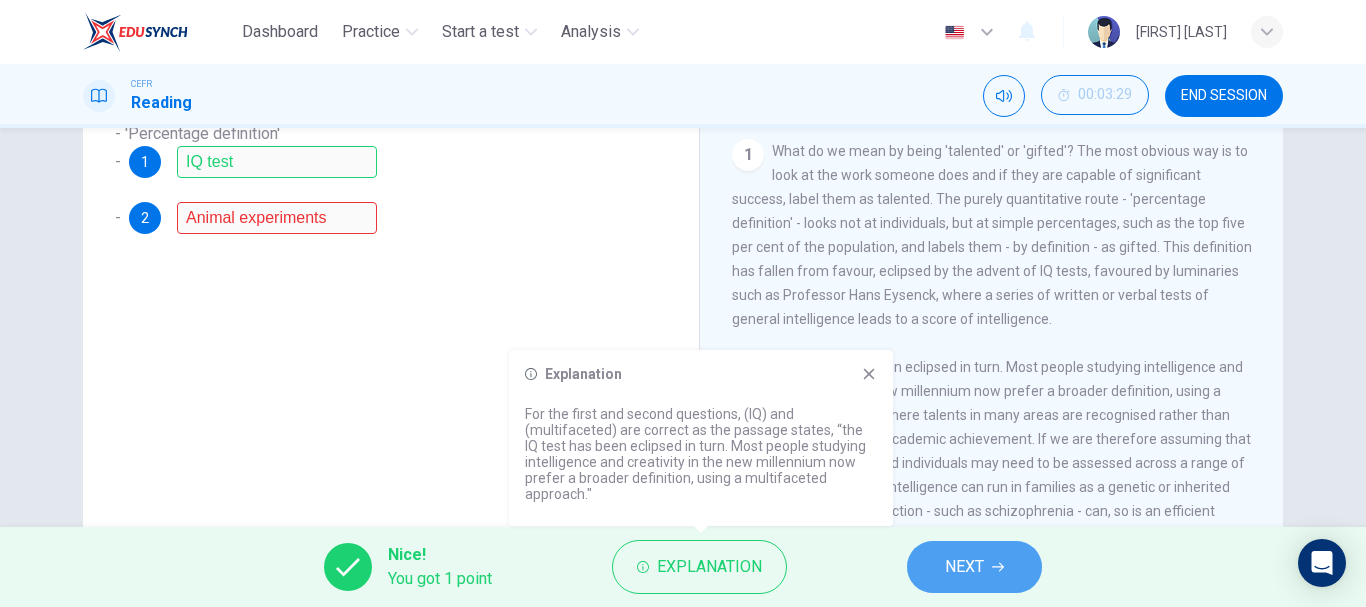 click on "NEXT" at bounding box center (974, 567) 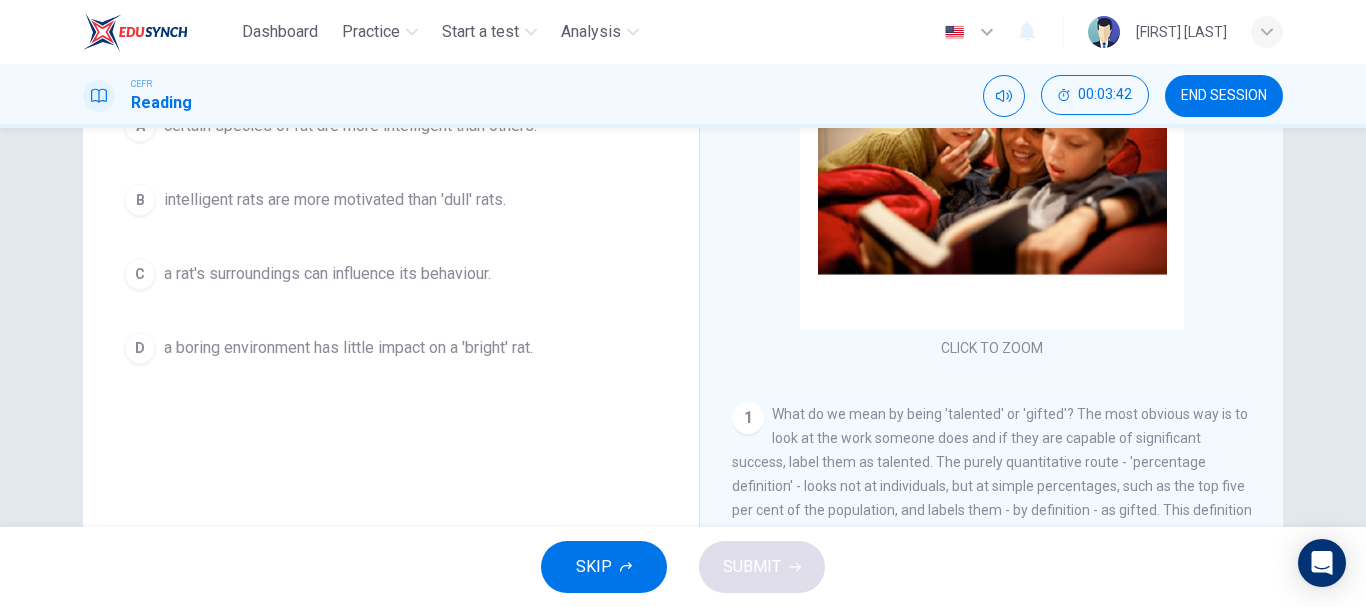scroll, scrollTop: 276, scrollLeft: 0, axis: vertical 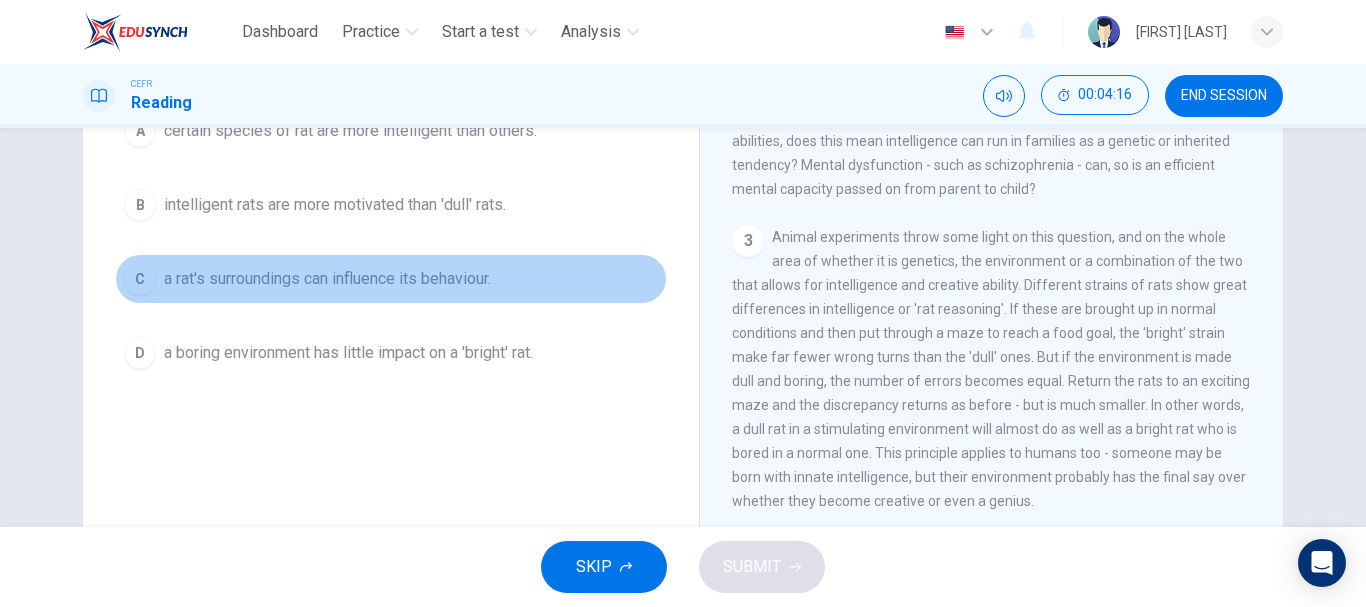 click on "a rat's surroundings can influence its behaviour." at bounding box center (350, 131) 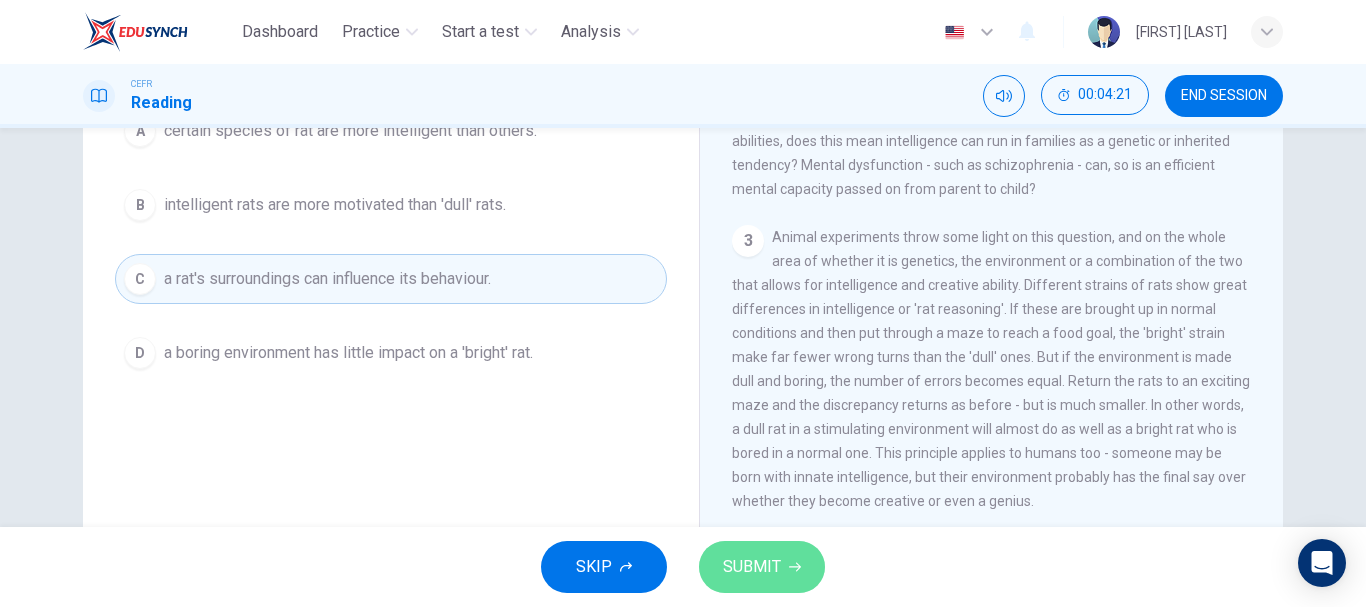 click at bounding box center [795, 567] 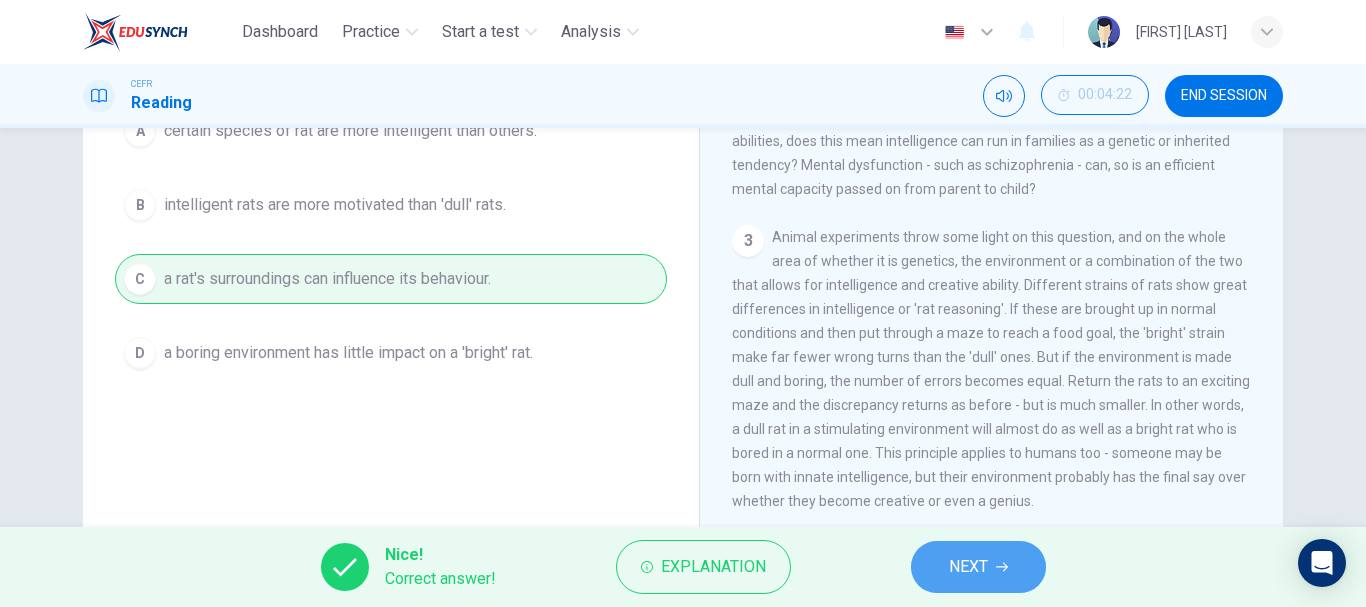 click on "NEXT" at bounding box center [968, 567] 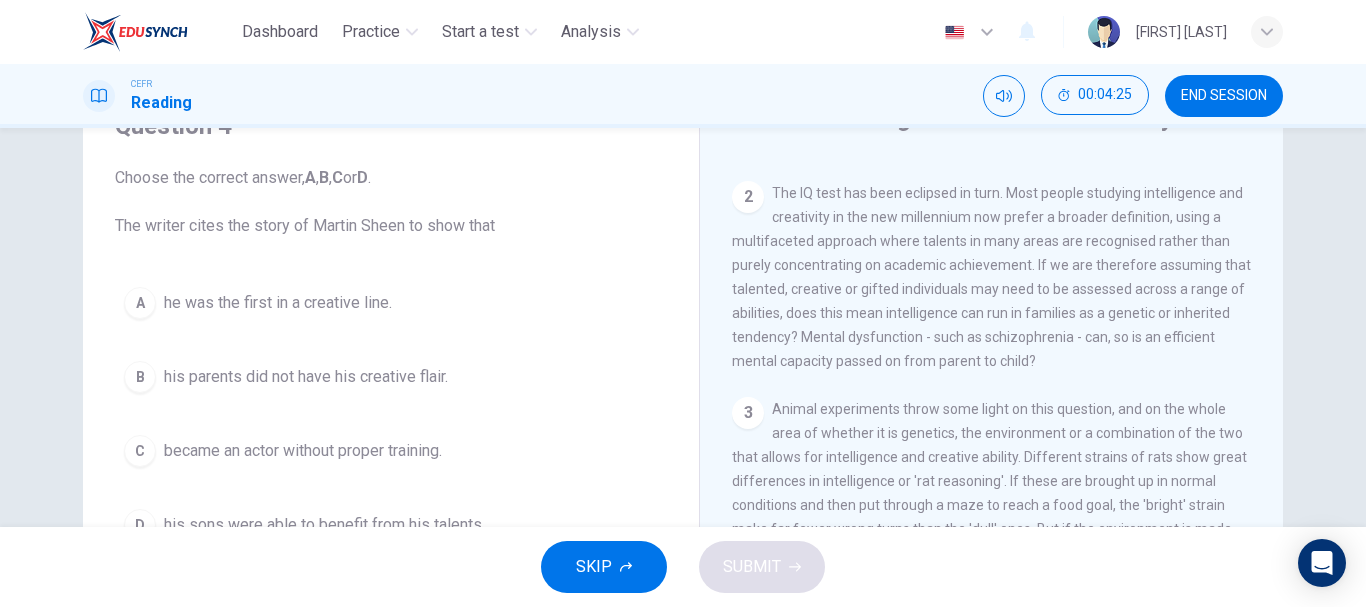scroll, scrollTop: 143, scrollLeft: 0, axis: vertical 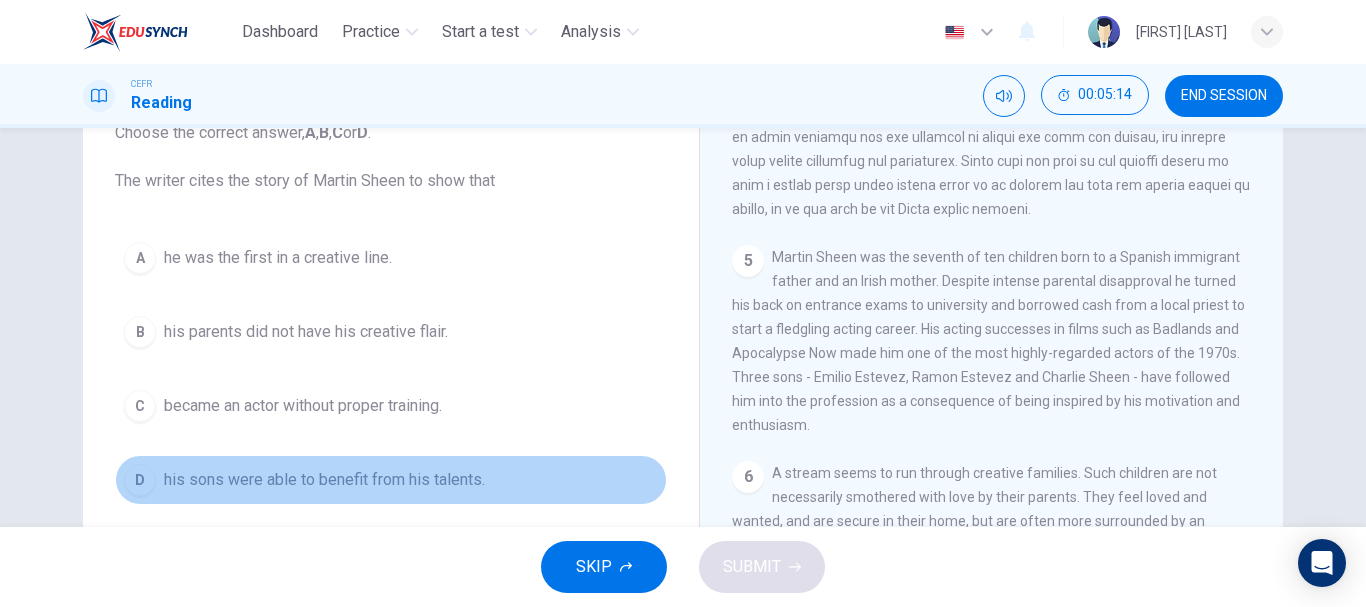 click on "his sons were able to benefit from his talents." at bounding box center [278, 258] 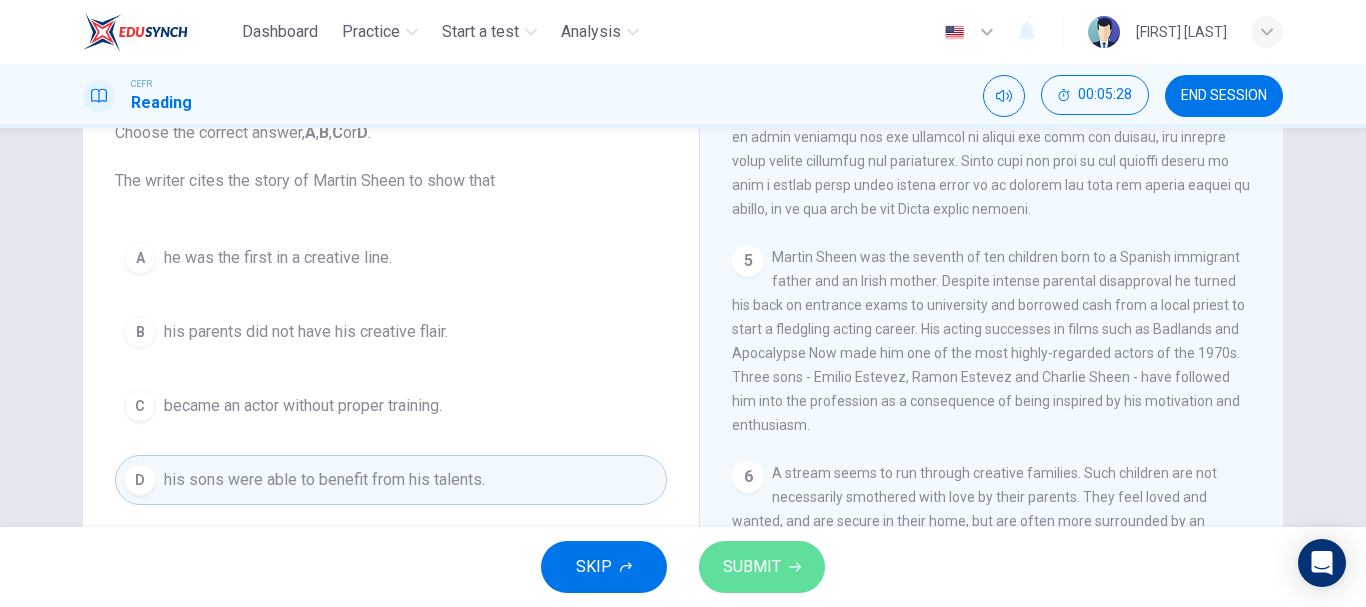 click at bounding box center [795, 567] 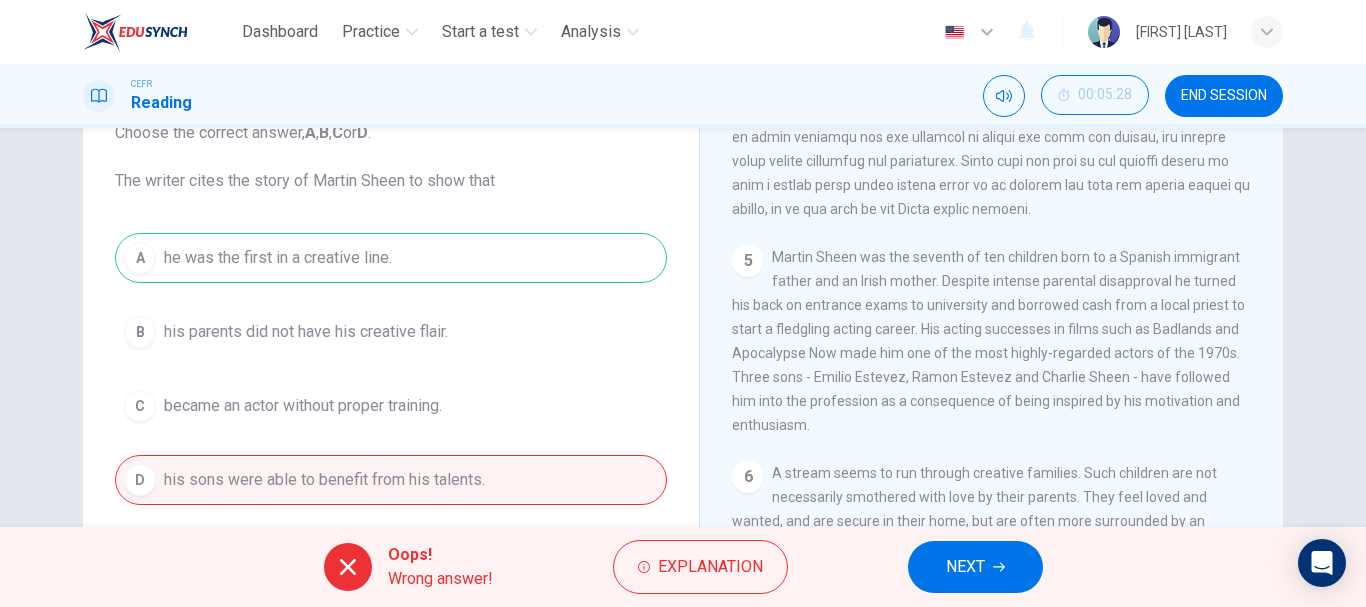 click on "NEXT" at bounding box center (965, 567) 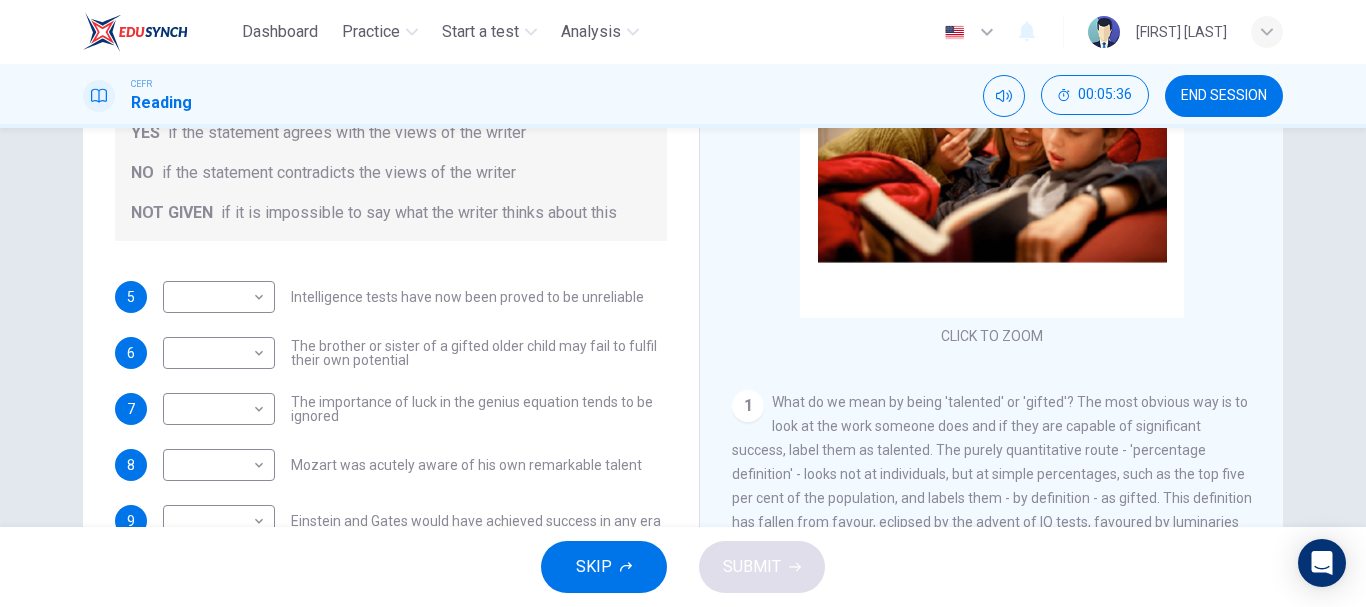scroll, scrollTop: 288, scrollLeft: 0, axis: vertical 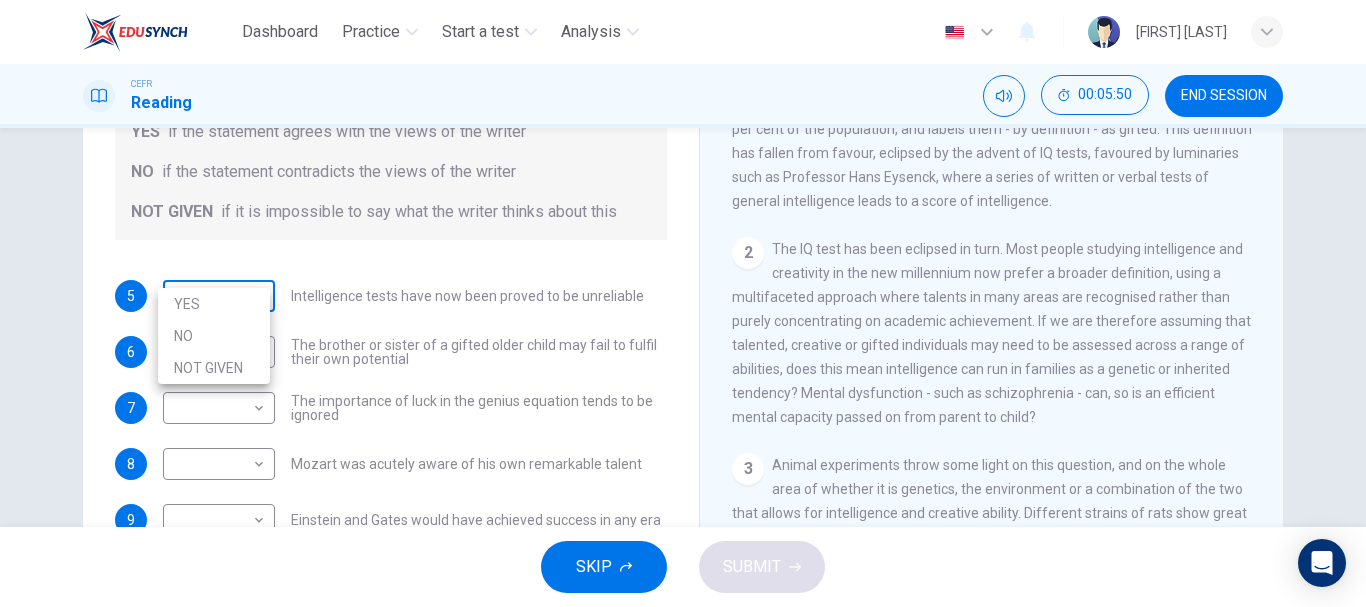 click on "Dashboard Practice Start a test Analysis English en ​ [FIRST] [LAST] CEFR Reading 00:05:50 END SESSION Questions 5 - 9 Do the following statements agree with the claims of the writer in the Reading Passage?
In the boxes below write YES if the statement agrees with the views of the writer NO if the statement contradicts the views of the writer NOT GIVEN if it is impossible to say what the writer thinks about this 5 ​ ​ Intelligence tests have now been proved to be unreliable 6 ​ ​ The brother or sister of a gifted older child may fail to fulfil their own potential 7 ​ ​ The importance of luck in the genius equation tends to be ignored 8 ​ ​ Mozart was acutely aware of his own remarkable talent 9 ​ ​ Einstein and Gates would have achieved success in any era Nurturing Talent within the Family CLICK TO ZOOM Click to Zoom 1 2 3 4 5 6 7 8 SKIP SUBMIT Dashboard Practice Start a test Analysis Notifications © Copyright  2025
YES NO NOT GIVEN" at bounding box center (683, 303) 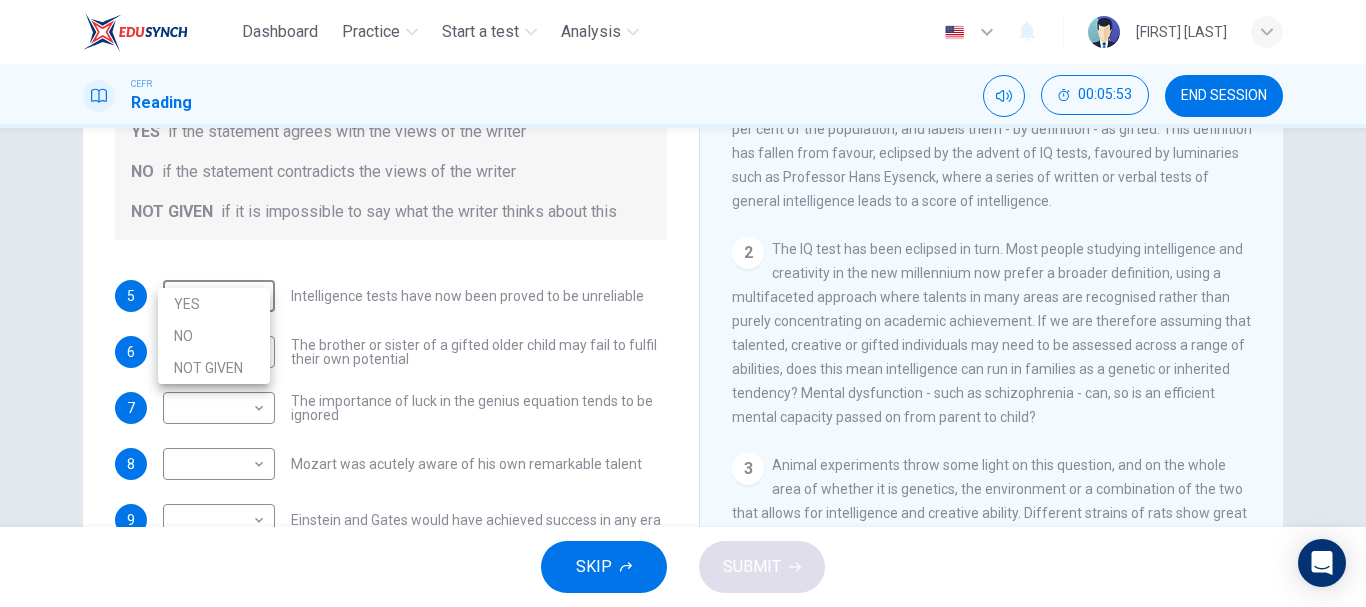 click on "YES" at bounding box center (214, 304) 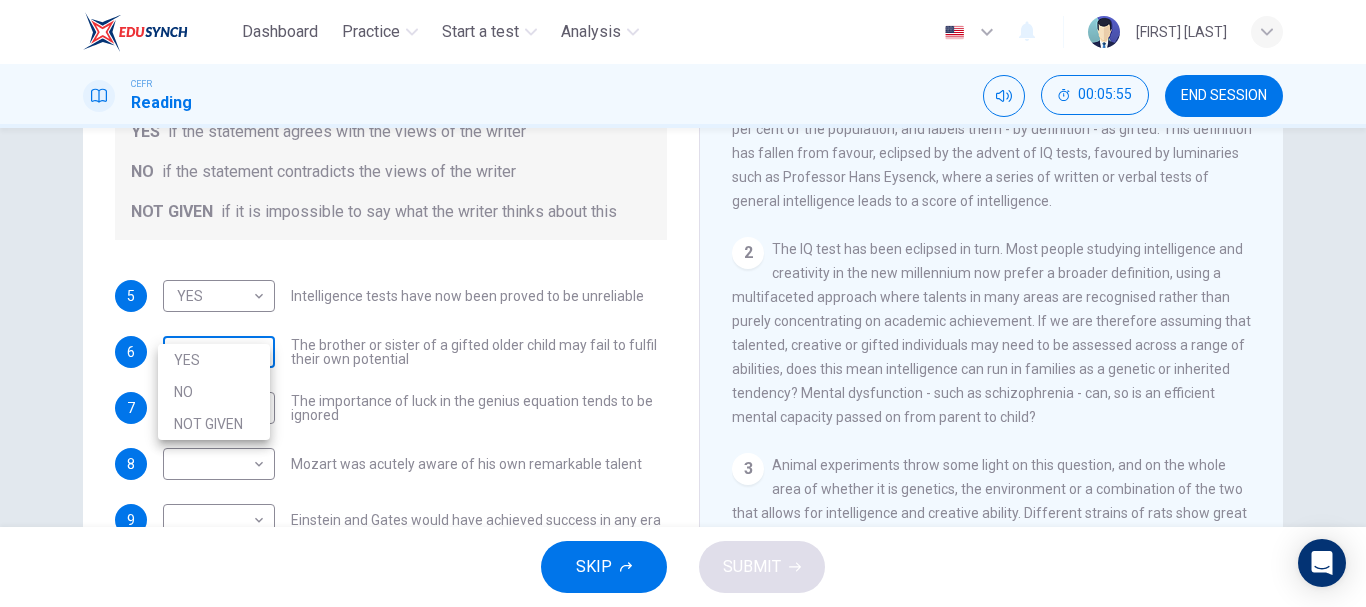 click on "Dashboard Practice Start a test Analysis English en ​ [FIRST] [LAST] CEFR Reading 00:05:55 END SESSION Questions 5 - 9 Do the following statements agree with the claims of the writer in the Reading Passage?
In the boxes below write YES if the statement agrees with the views of the writer NO if the statement contradicts the views of the writer NOT GIVEN if it is impossible to say what the writer thinks about this 5 YES YES ​ Intelligence tests have now been proved to be unreliable 6 ​ ​ The brother or sister of a gifted older child may fail to fulfil their own potential 7 ​ ​ The importance of luck in the genius equation tends to be ignored 8 ​ ​ Mozart was acutely aware of his own remarkable talent 9 ​ ​ Einstein and Gates would have achieved success in any era Nurturing Talent within the Family CLICK TO ZOOM Click to Zoom 1 2 3 4 5 6 7 8 SKIP SUBMIT Dashboard Practice Start a test Analysis Notifications © Copyright  2025
YES NO NOT GIVEN" at bounding box center (683, 303) 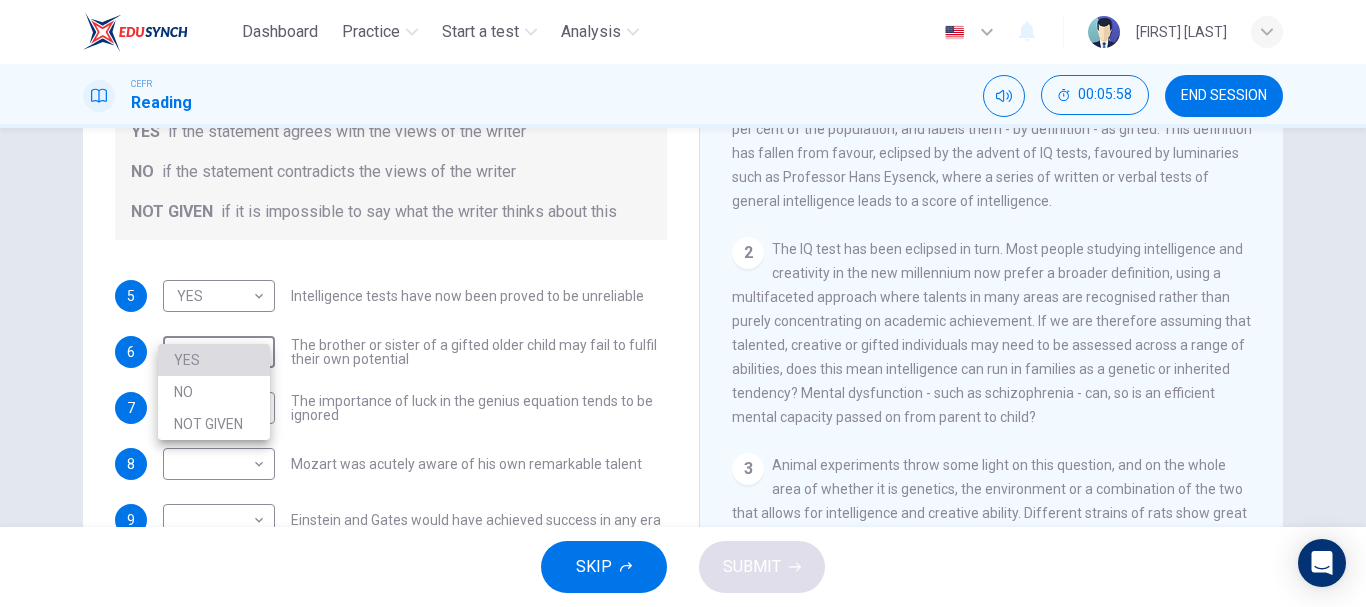 click on "YES" at bounding box center (214, 360) 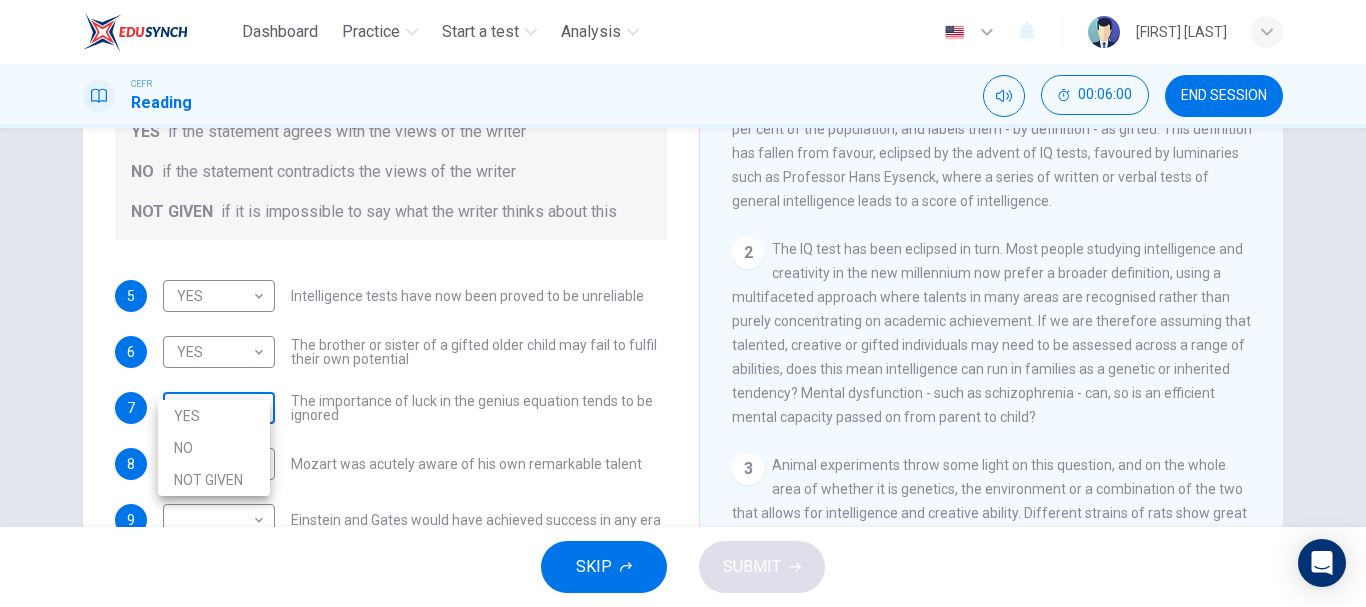 click on "Dashboard Practice Start a test Analysis English en ​ [FIRST] [LAST] CEFR Reading 00:06:00 END SESSION Questions 5 - 9 Do the following statements agree with the claims of the writer in the Reading Passage?
In the boxes below write YES if the statement agrees with the views of the writer NO if the statement contradicts the views of the writer NOT GIVEN if it is impossible to say what the writer thinks about this 5 YES YES ​ Intelligence tests have now been proved to be unreliable 6 YES YES ​ The brother or sister of a gifted older child may fail to fulfil their own potential 7 ​ ​ The importance of luck in the genius equation tends to be ignored 8 ​ ​ Mozart was acutely aware of his own remarkable talent 9 ​ ​ Einstein and Gates would have achieved success in any era Nurturing Talent within the Family CLICK TO ZOOM Click to Zoom 1 2 3 4 5 6 7 8 SKIP SUBMIT Dashboard Practice Start a test Analysis Notifications © Copyright  2025
YES NO NOT GIVEN" at bounding box center (683, 303) 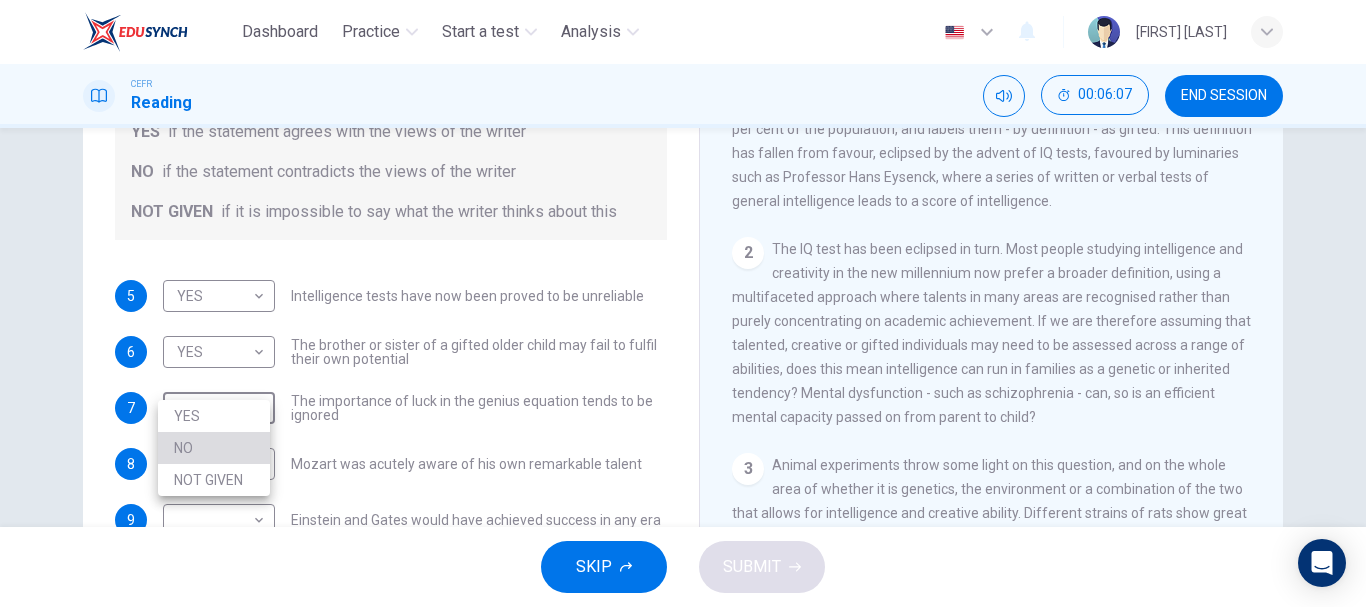 click on "NO" at bounding box center [214, 448] 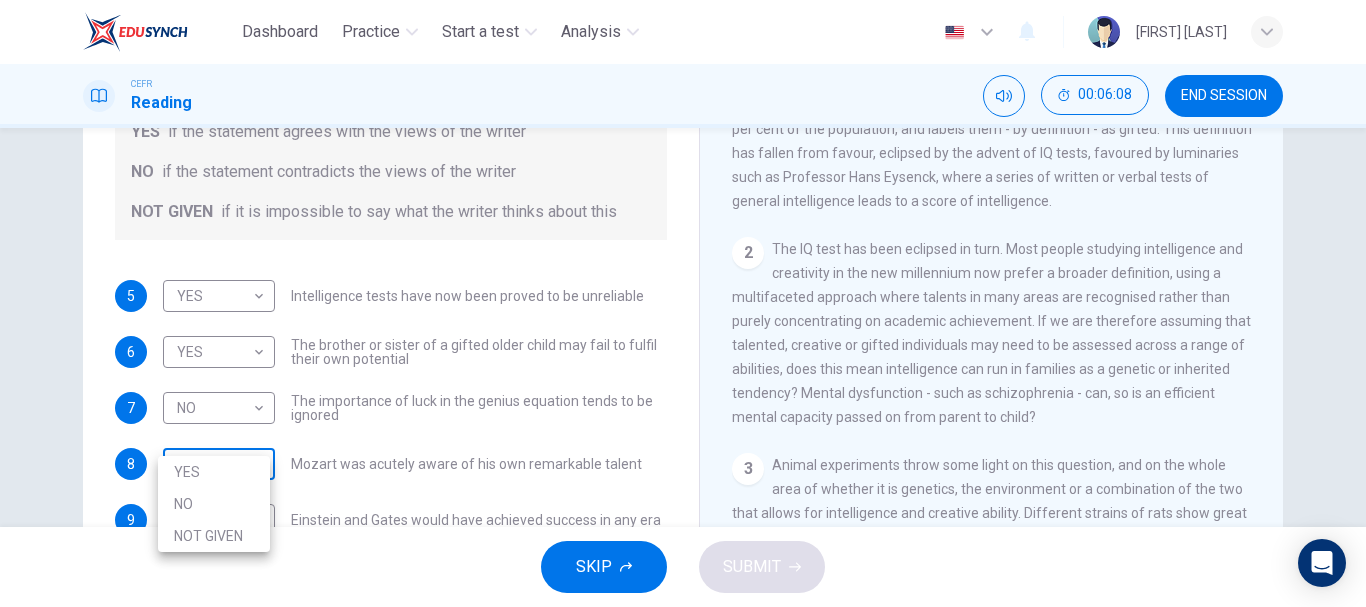 click on "Dashboard Practice Start a test Analysis English en ​ [FIRST] [LAST] CEFR Reading 00:06:08 END SESSION Questions 5 - 9 Do the following statements agree with the claims of the writer in the Reading Passage?
In the boxes below write YES if the statement agrees with the views of the writer NO if the statement contradicts the views of the writer NOT GIVEN if it is impossible to say what the writer thinks about this 5 YES YES ​ Intelligence tests have now been proved to be unreliable 6 YES YES ​ The brother or sister of a gifted older child may fail to fulfil their own potential 7 NO NO ​ The importance of luck in the genius equation tends to be ignored 8 ​ ​ Mozart was acutely aware of his own remarkable talent 9 ​ ​ Einstein and Gates would have achieved success in any era Nurturing Talent within the Family CLICK TO ZOOM Click to Zoom 1 2 3 4 5 6 7 8 SKIP SUBMIT Dashboard Practice Start a test Analysis Notifications © Copyright  2025
YES NO NOT GIVEN" at bounding box center (683, 303) 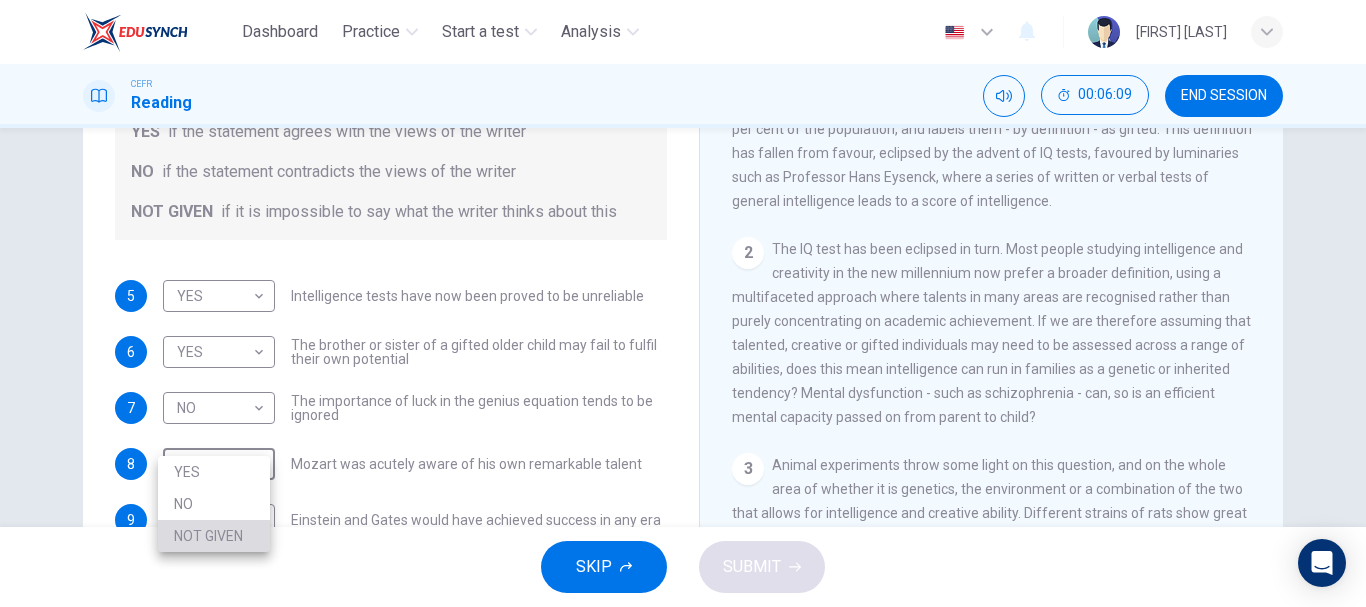 click on "NOT GIVEN" at bounding box center [214, 536] 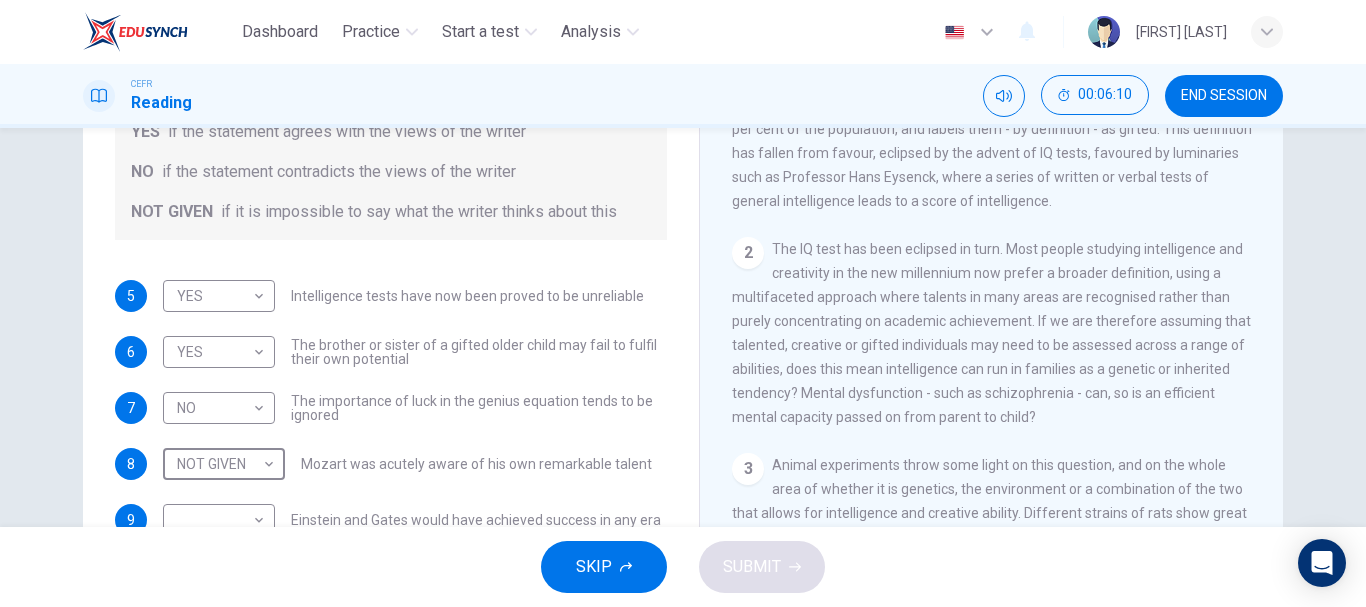 scroll, scrollTop: 376, scrollLeft: 0, axis: vertical 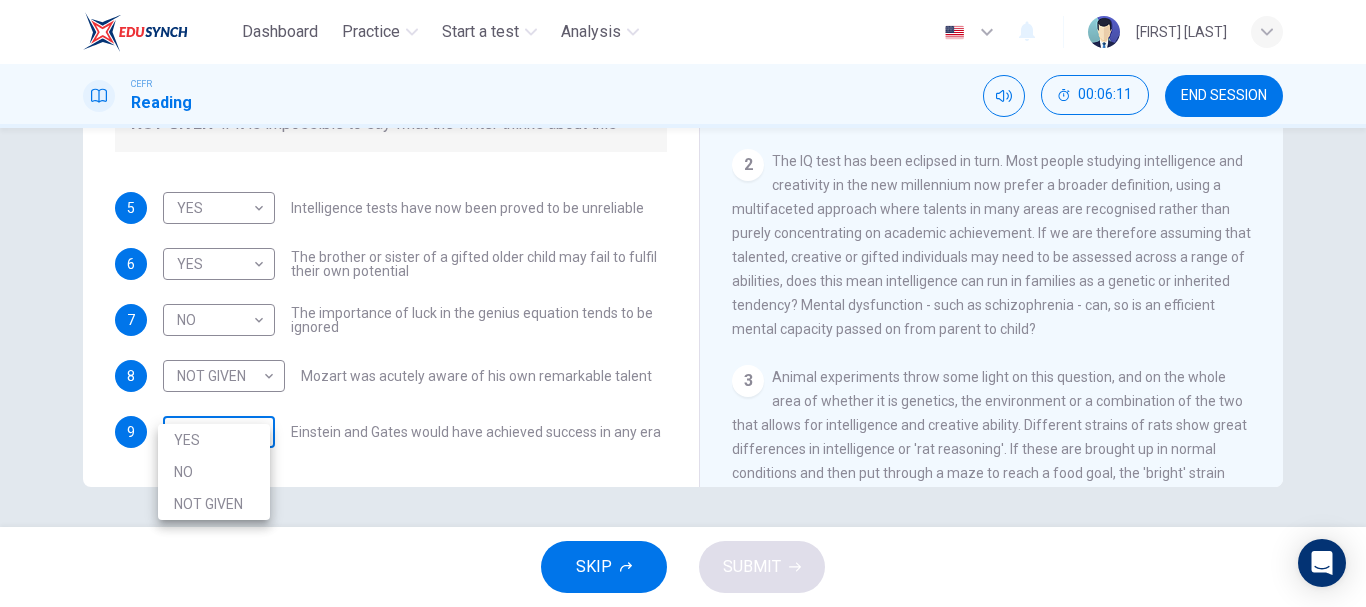 click on "Dashboard Practice Start a test Analysis English en ​ [FIRST] [LAST] CEFR Reading 00:06:11 END SESSION Questions 5 - 9 Do the following statements agree with the claims of the writer in the Reading Passage?
In the boxes below write YES if the statement agrees with the views of the writer NO if the statement contradicts the views of the writer NOT GIVEN if it is impossible to say what the writer thinks about this 5 YES YES ​ Intelligence tests have now been proved to be unreliable 6 YES YES ​ The brother or sister of a gifted older child may fail to fulfil their own potential 7 NO NO ​ The importance of luck in the genius equation tends to be ignored 8 NOT GIVEN NOT GIVEN ​ Mozart was acutely aware of his own remarkable talent 9 ​ ​ Einstein and Gates would have achieved success in any era Nurturing Talent within the Family CLICK TO ZOOM Click to Zoom 1 2 3 4 5 6 7 8 SKIP SUBMIT Dashboard Practice Start a test Analysis Notifications © Copyright  2025
YES NO NOT GIVEN" at bounding box center (683, 303) 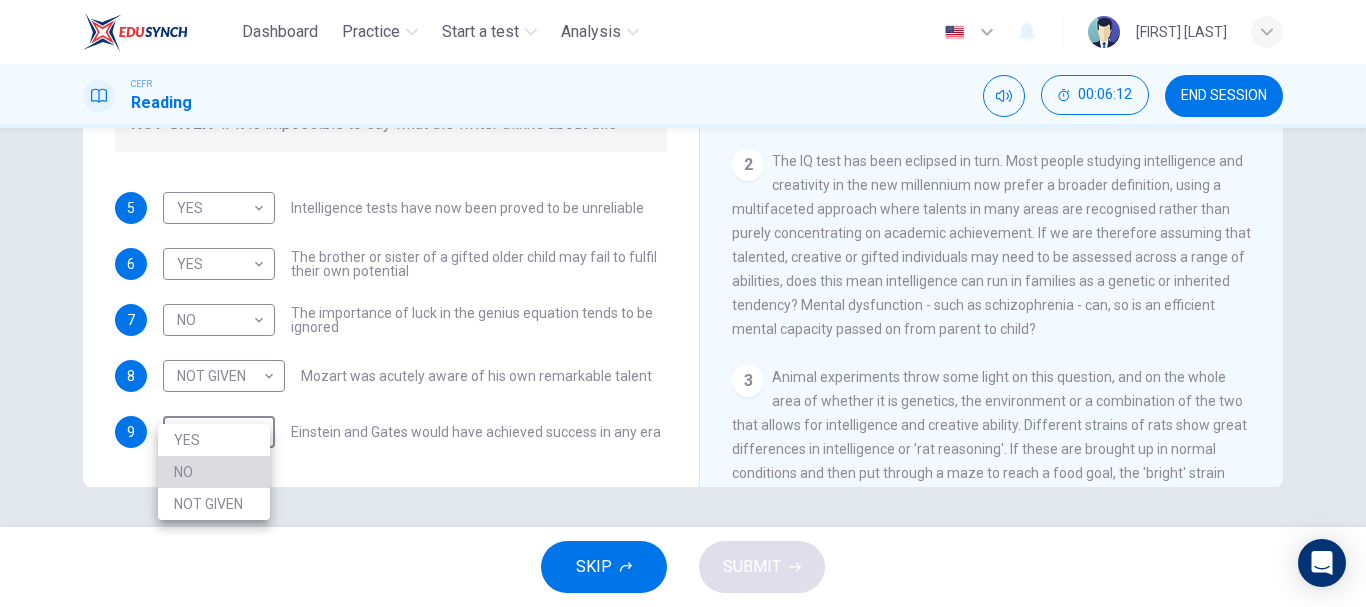 click on "NO" at bounding box center [214, 472] 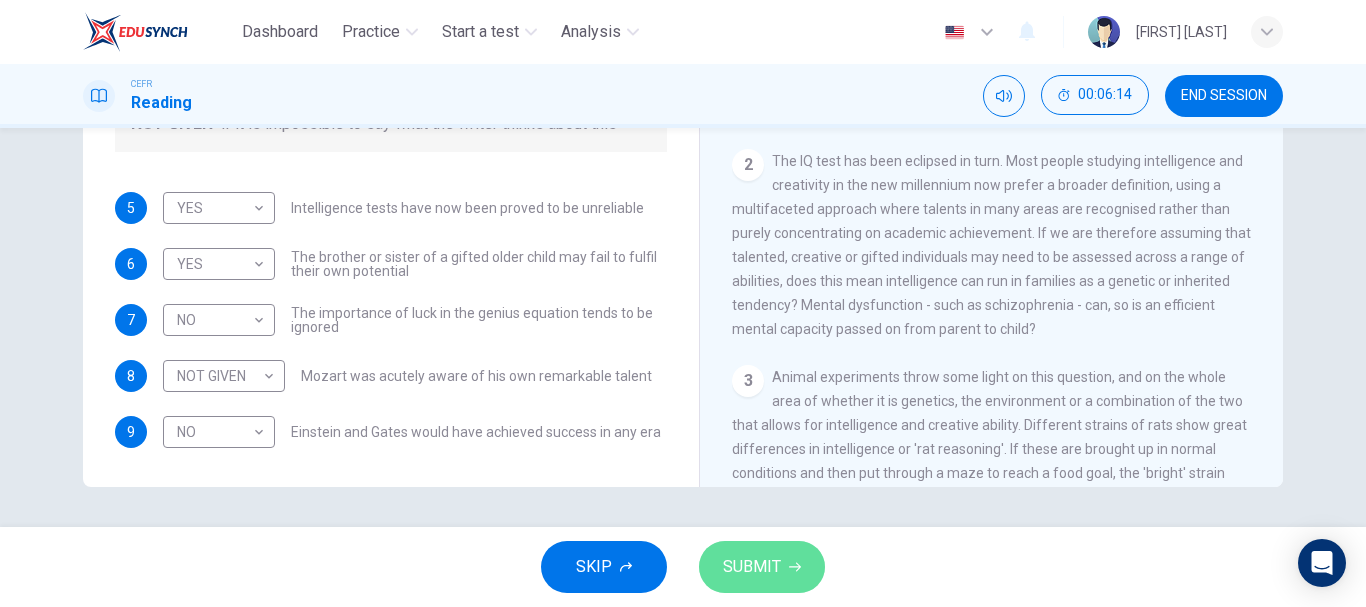 click at bounding box center [795, 567] 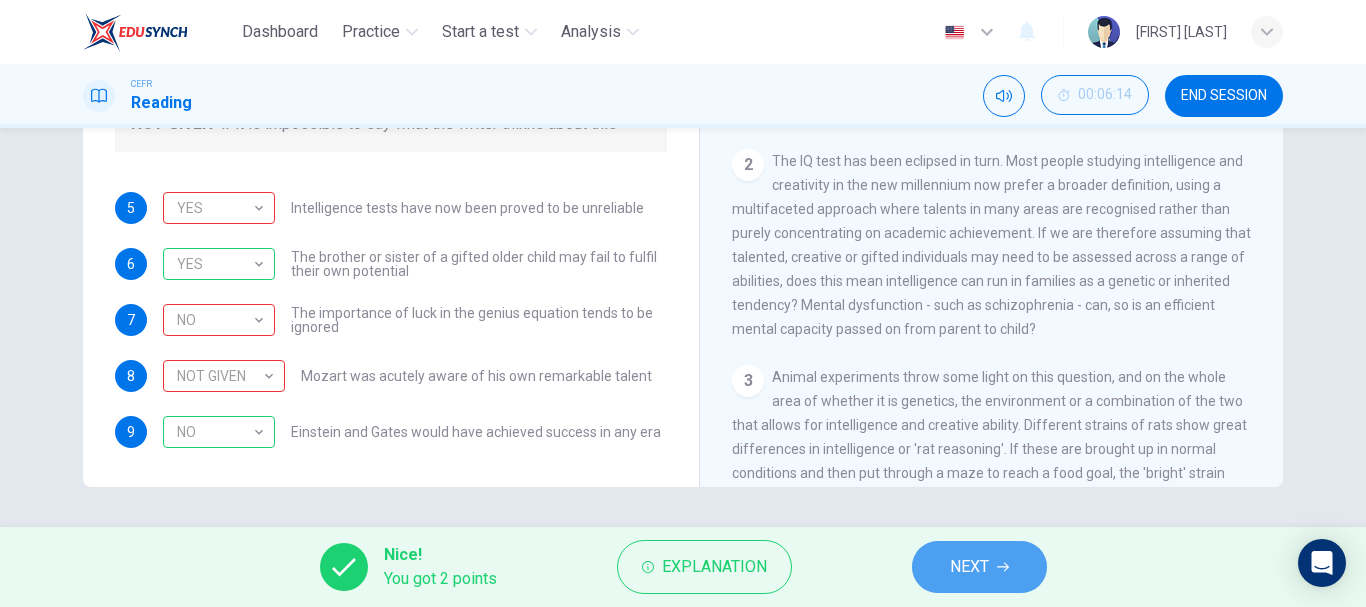 click on "NEXT" at bounding box center (969, 567) 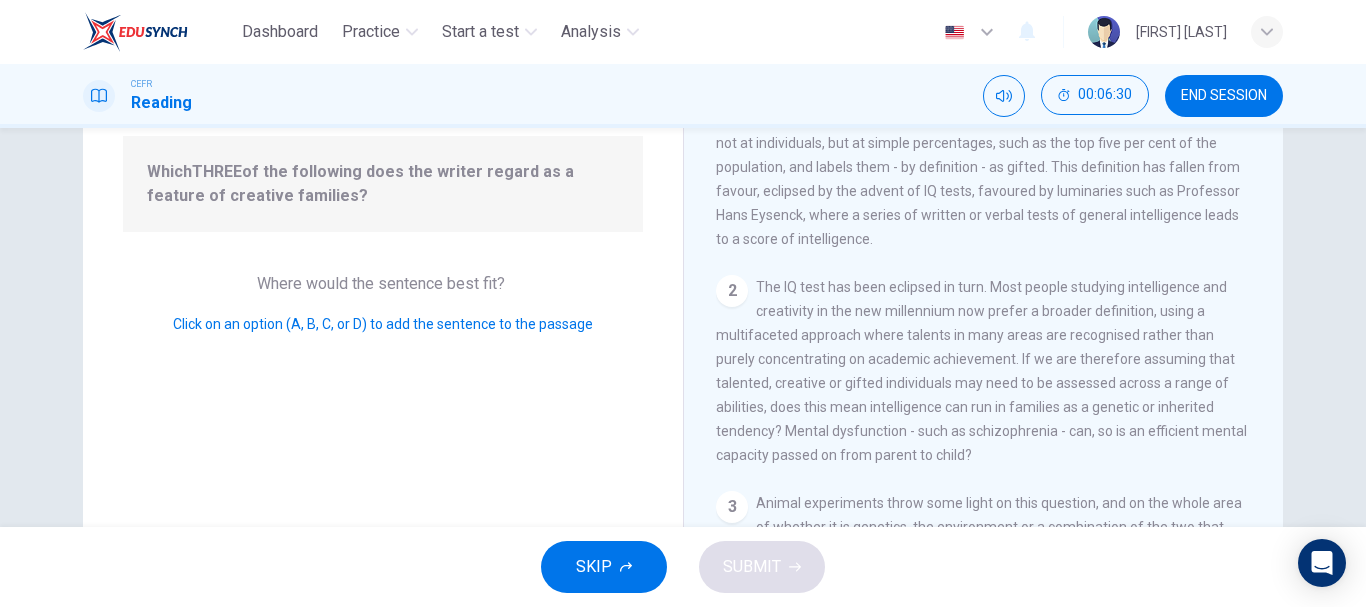scroll, scrollTop: 0, scrollLeft: 0, axis: both 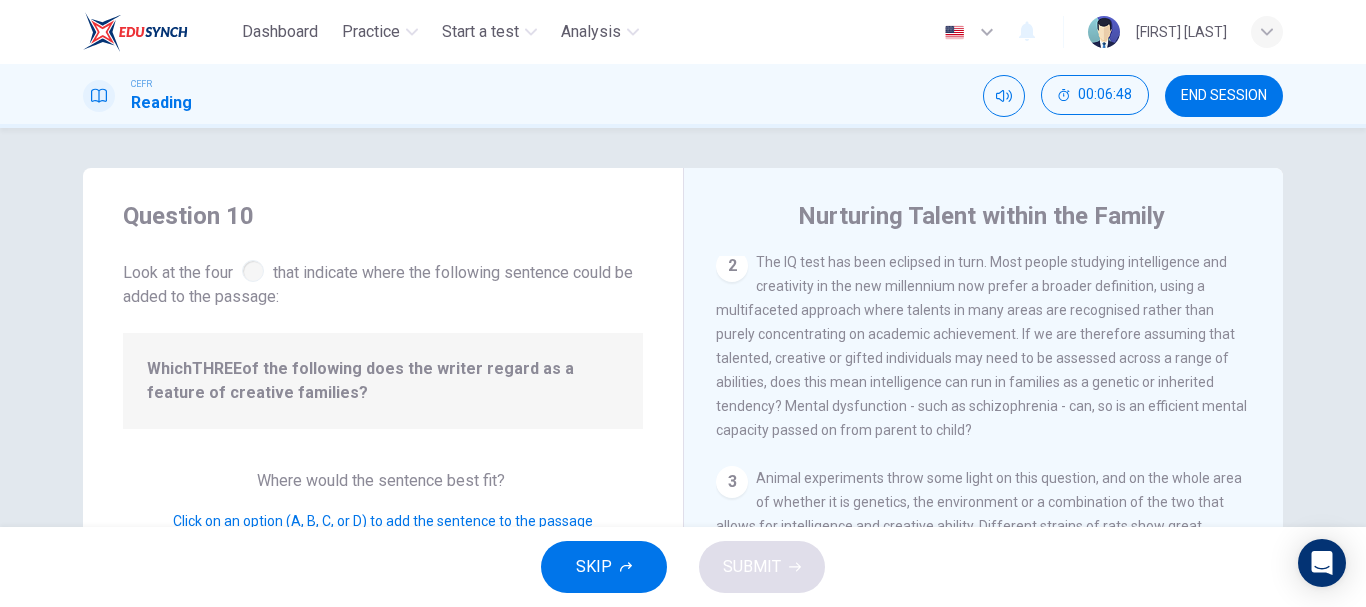 click at bounding box center (253, 271) 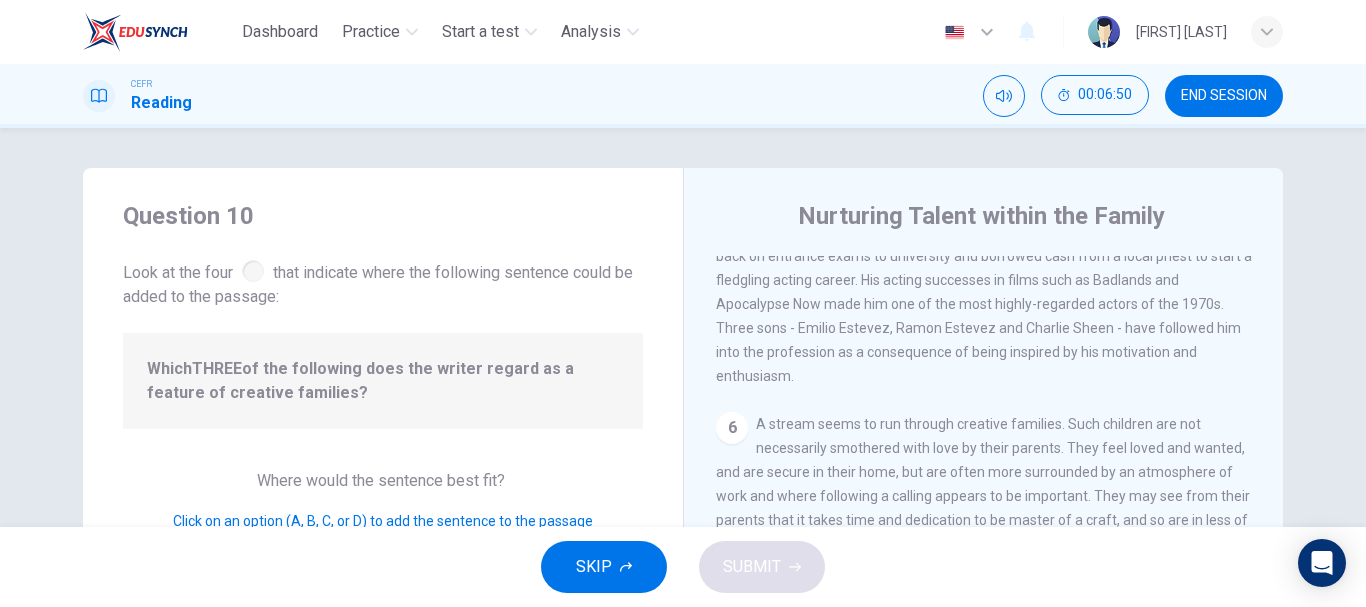 scroll, scrollTop: 1617, scrollLeft: 0, axis: vertical 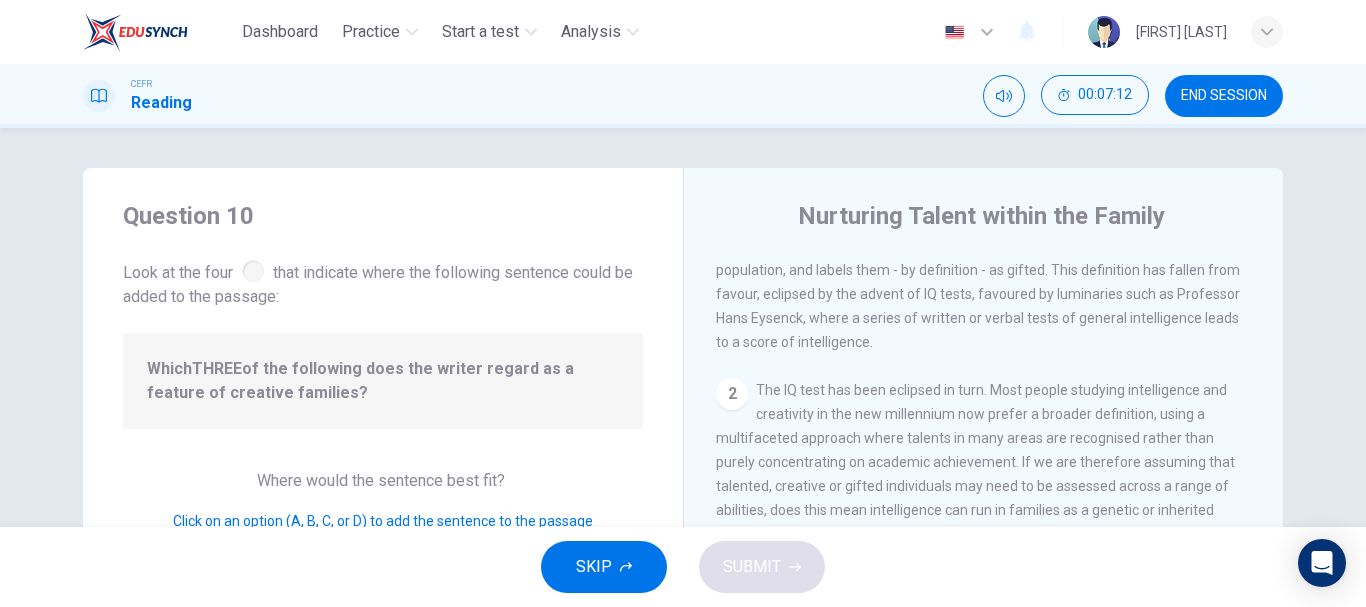click on "SKIP" at bounding box center (604, 567) 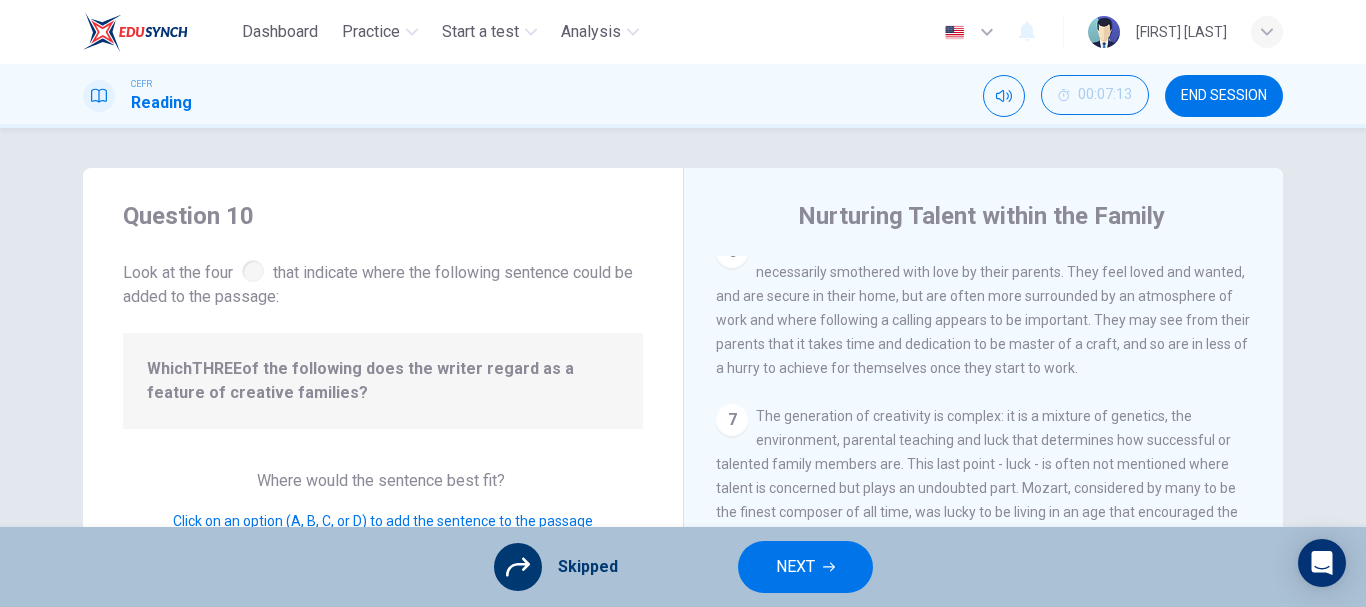 scroll, scrollTop: 1617, scrollLeft: 0, axis: vertical 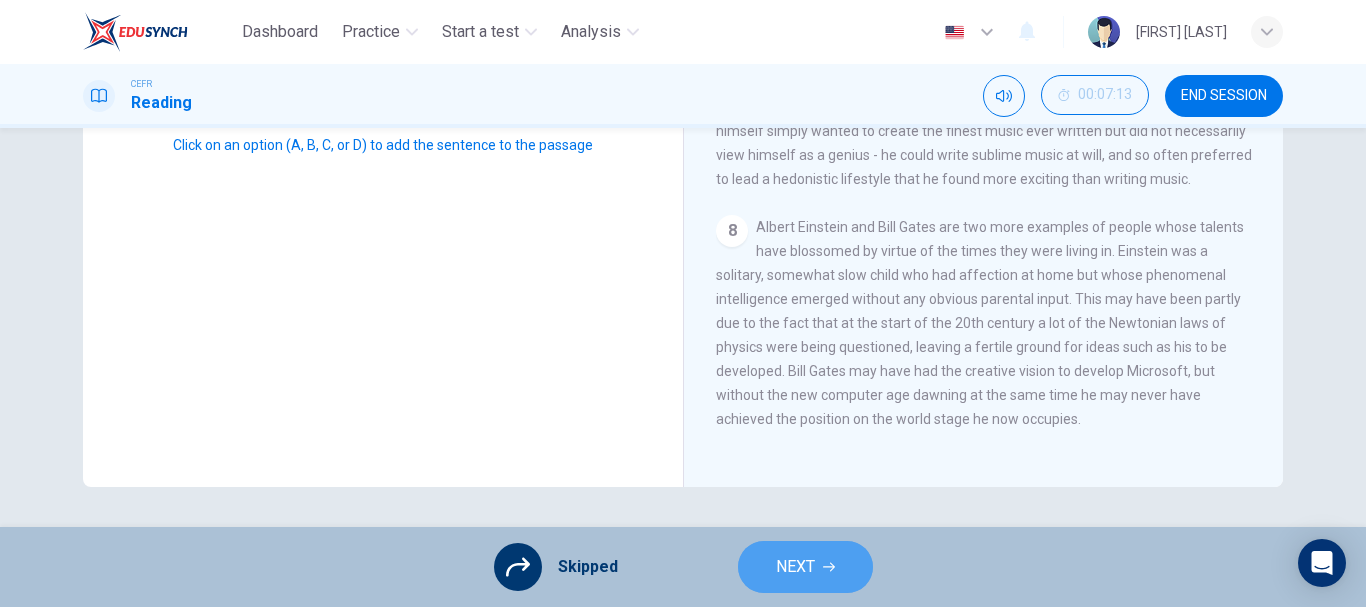 click on "NEXT" at bounding box center (805, 567) 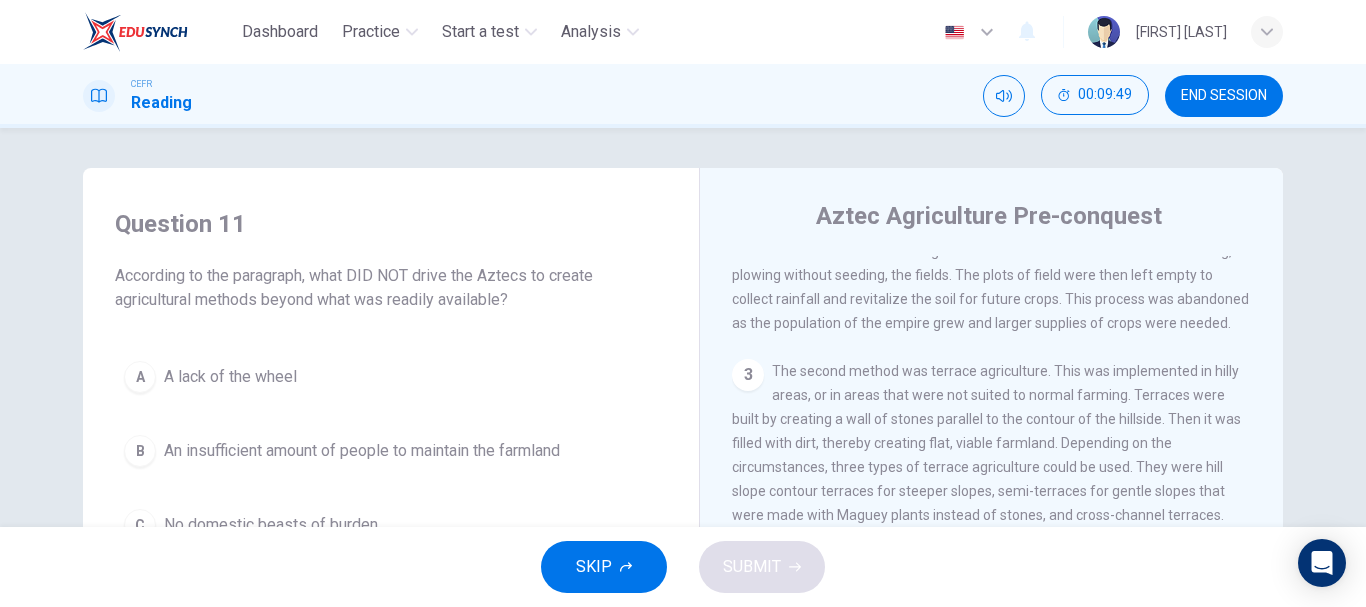 scroll, scrollTop: 238, scrollLeft: 0, axis: vertical 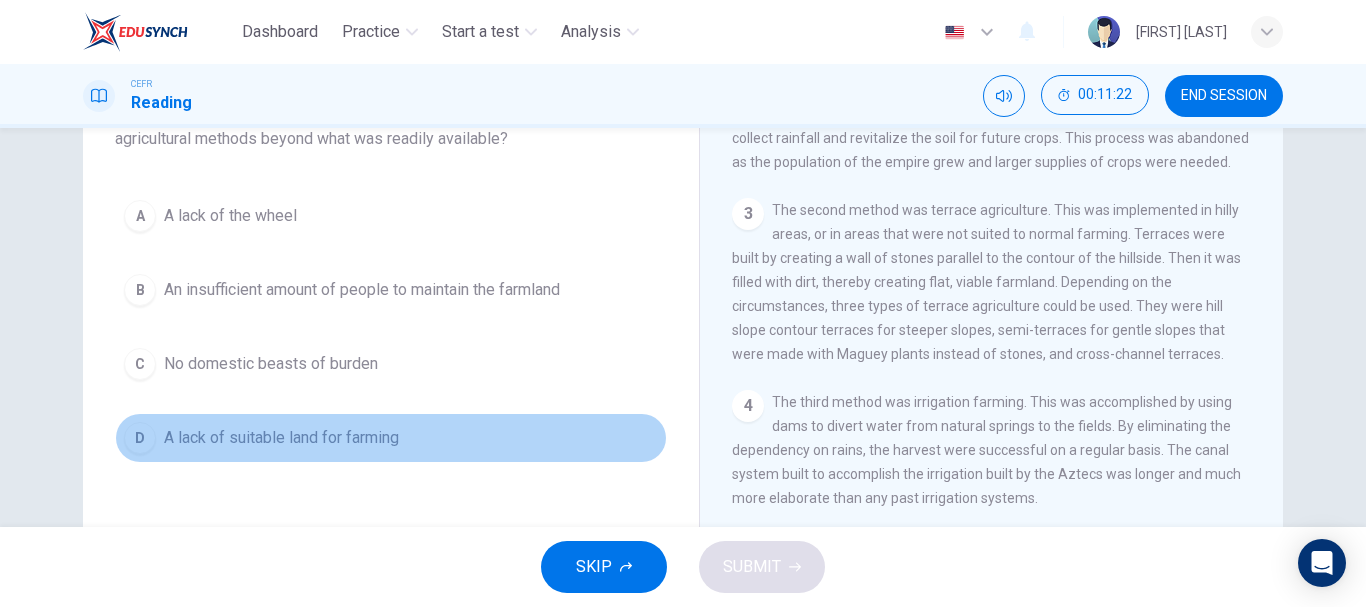 click on "A lack of suitable land for farming" at bounding box center (230, 216) 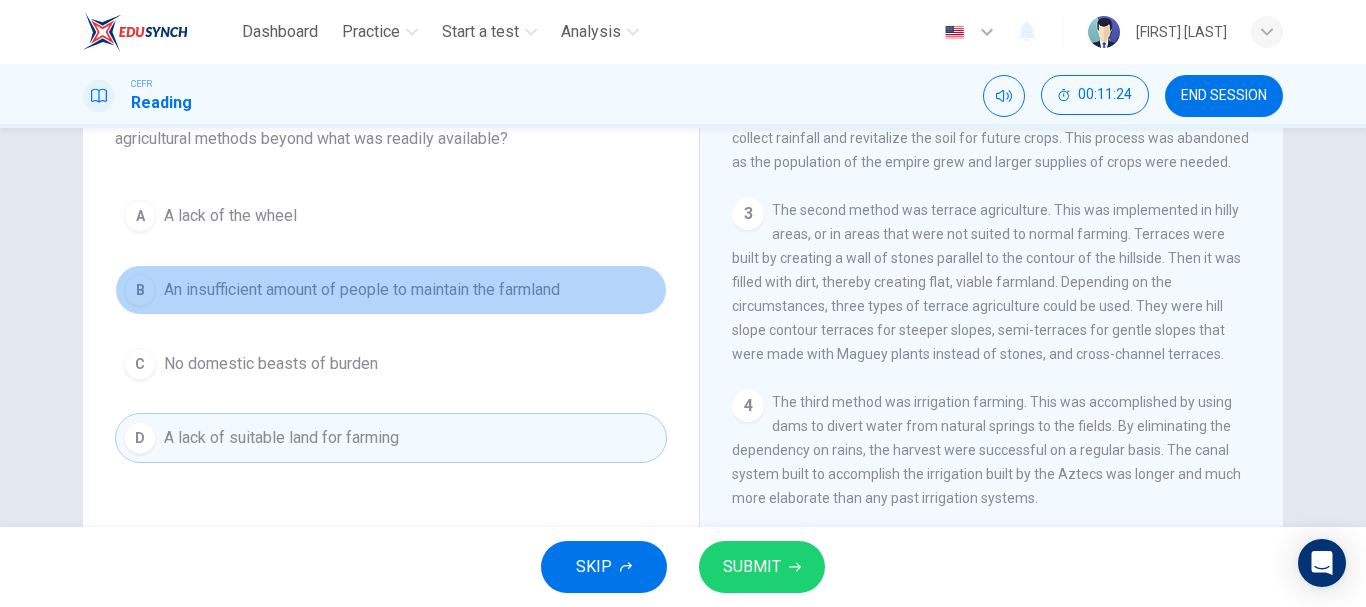 click on "An insufficient amount of people to maintain the farmland" at bounding box center (230, 216) 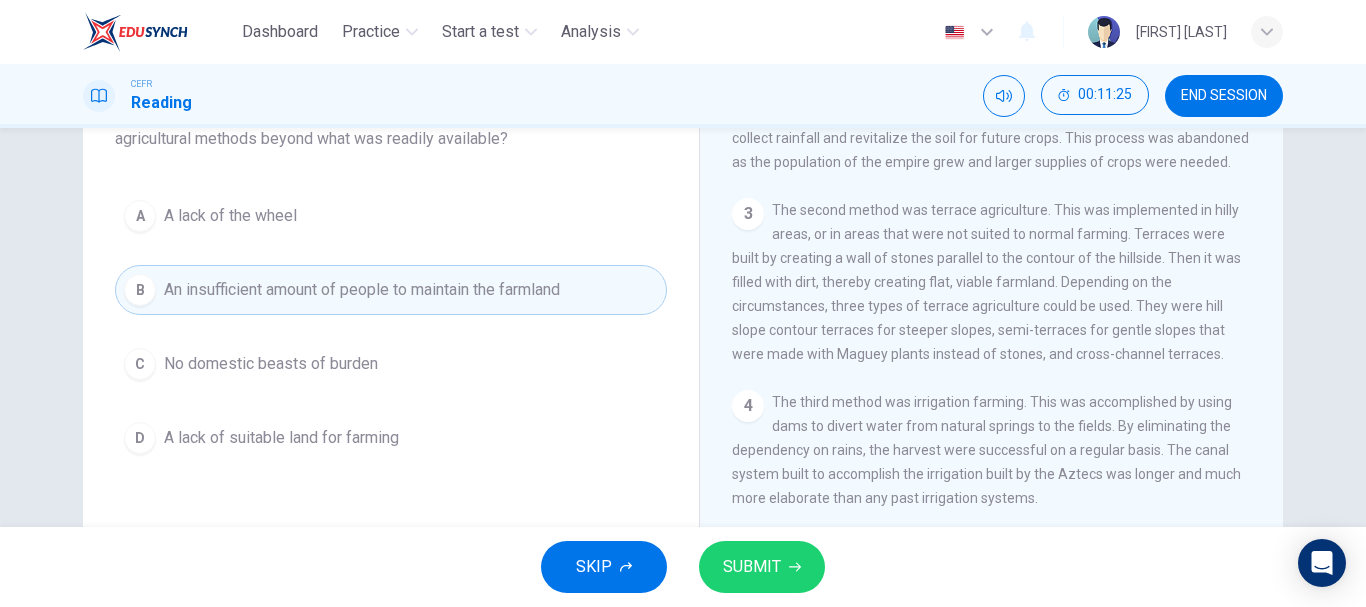 click on "SUBMIT" at bounding box center [752, 567] 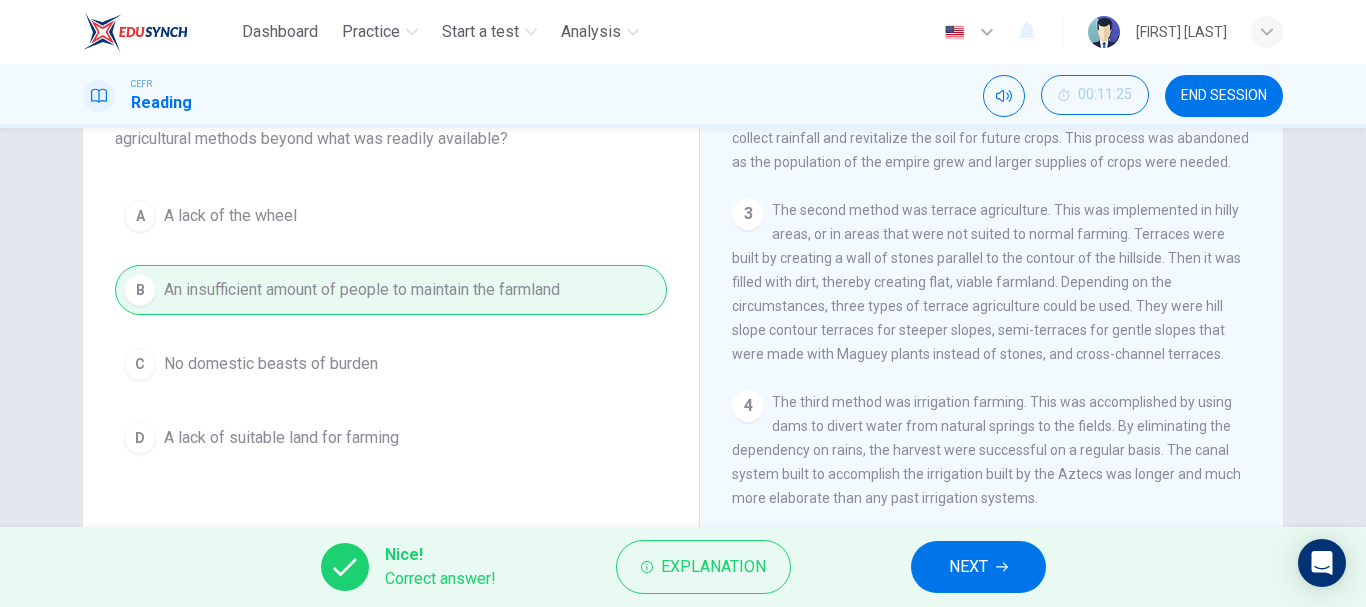 click on "NEXT" at bounding box center (978, 567) 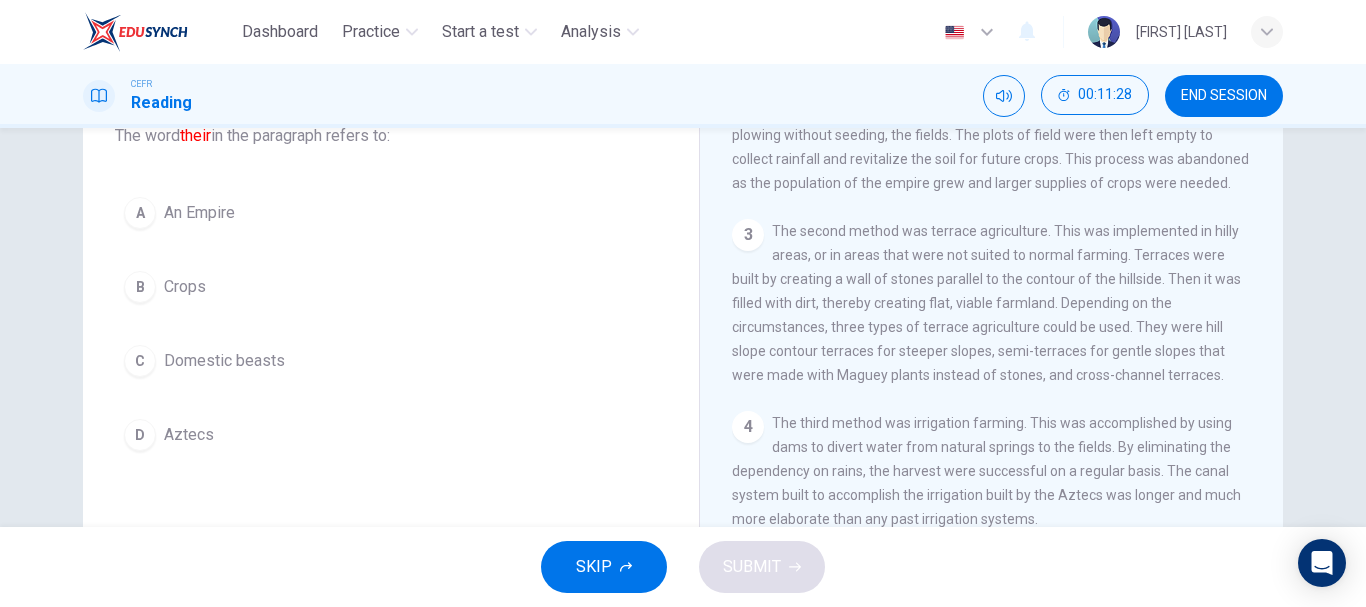 scroll, scrollTop: 376, scrollLeft: 0, axis: vertical 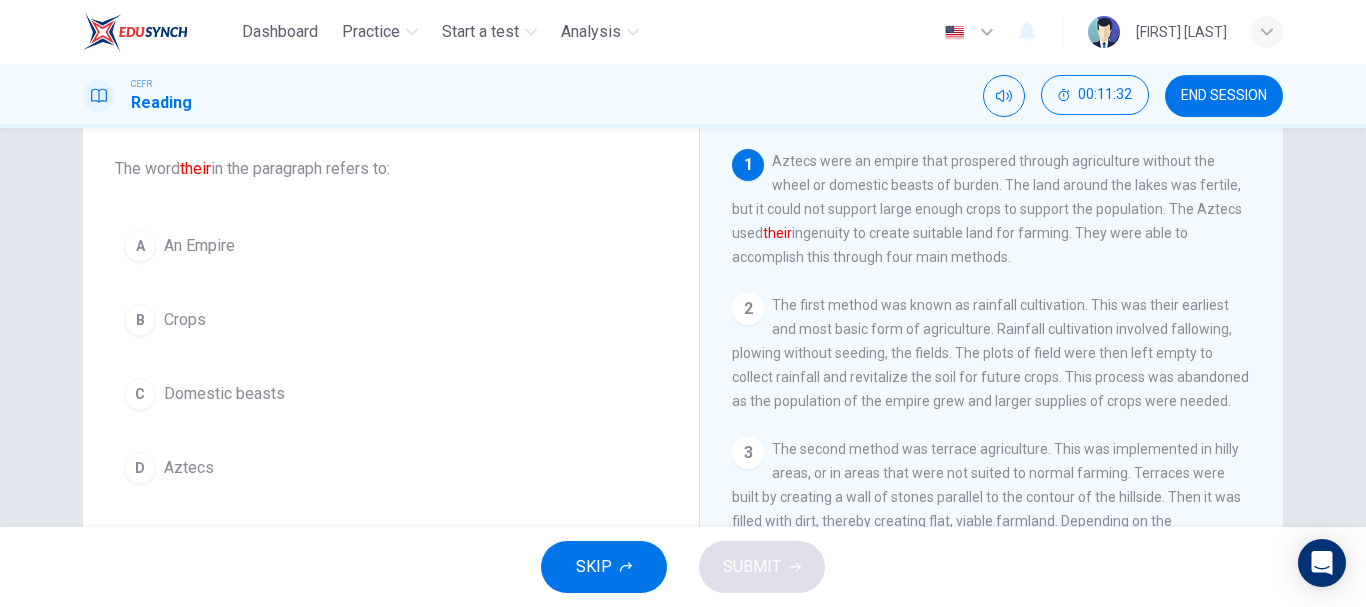 click on "D Aztecs" at bounding box center (391, 468) 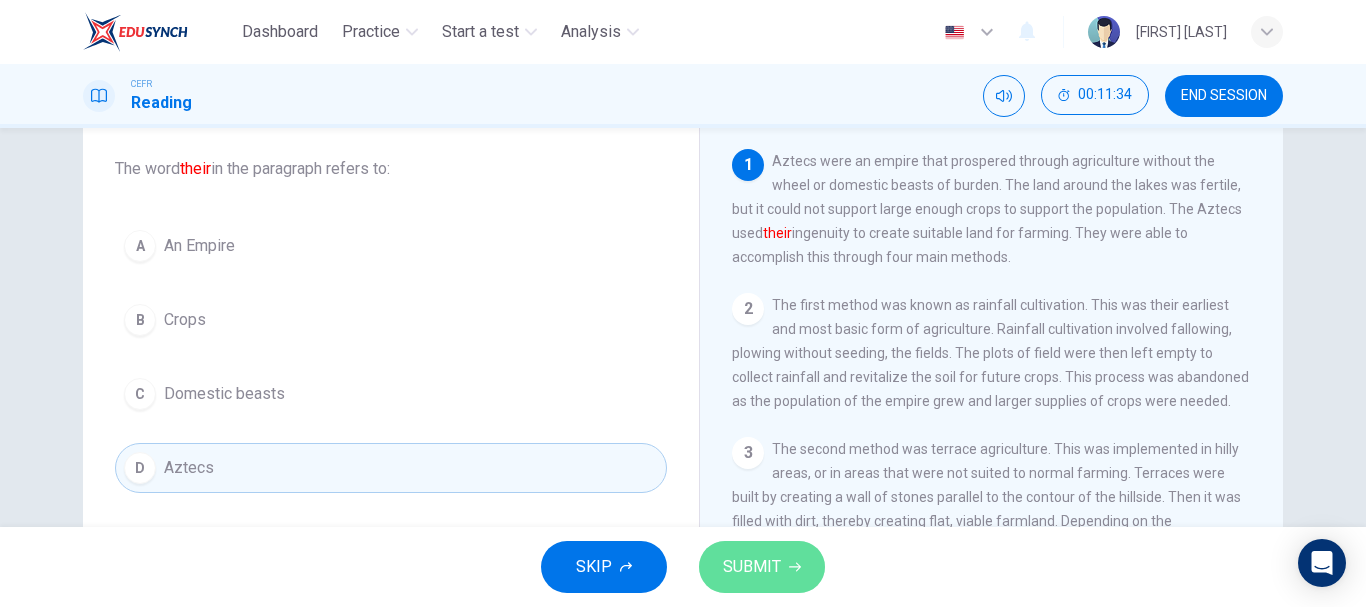click on "SUBMIT" at bounding box center [752, 567] 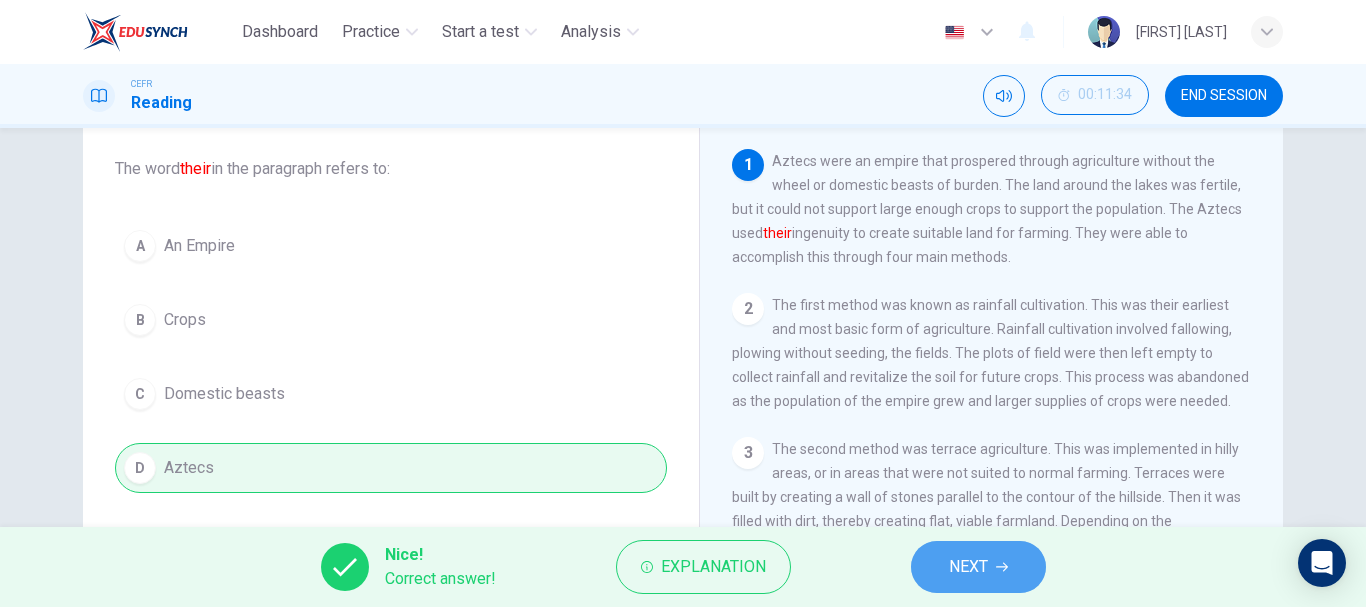click on "NEXT" at bounding box center (968, 567) 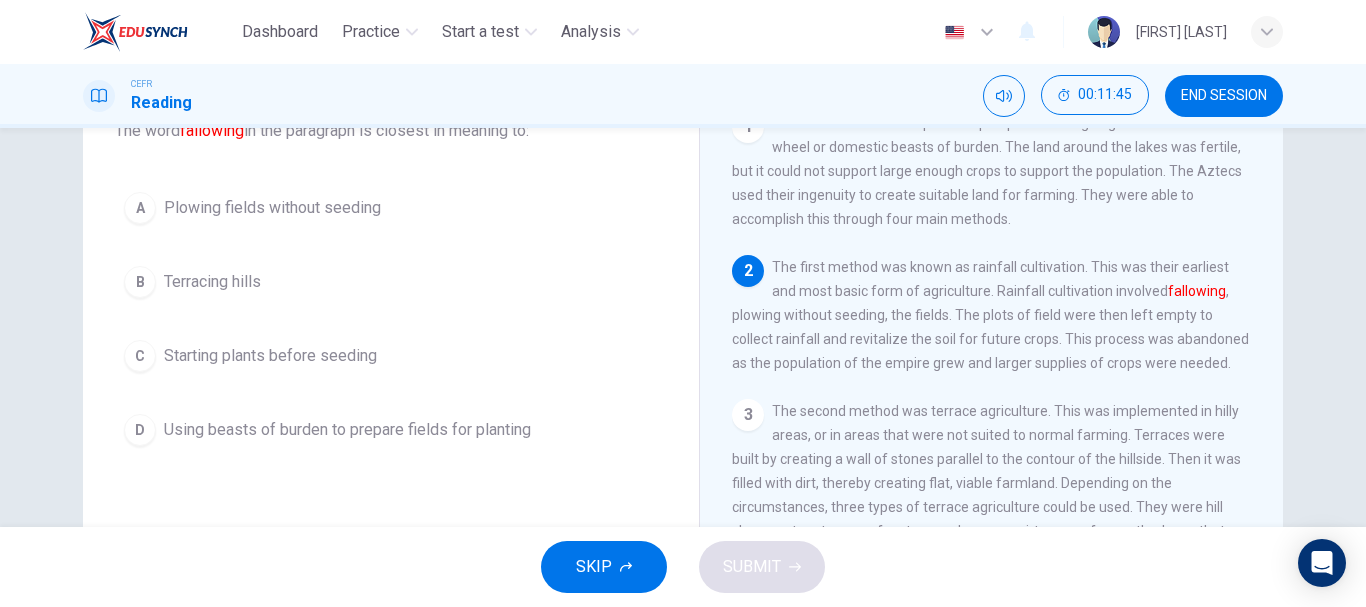 scroll, scrollTop: 146, scrollLeft: 0, axis: vertical 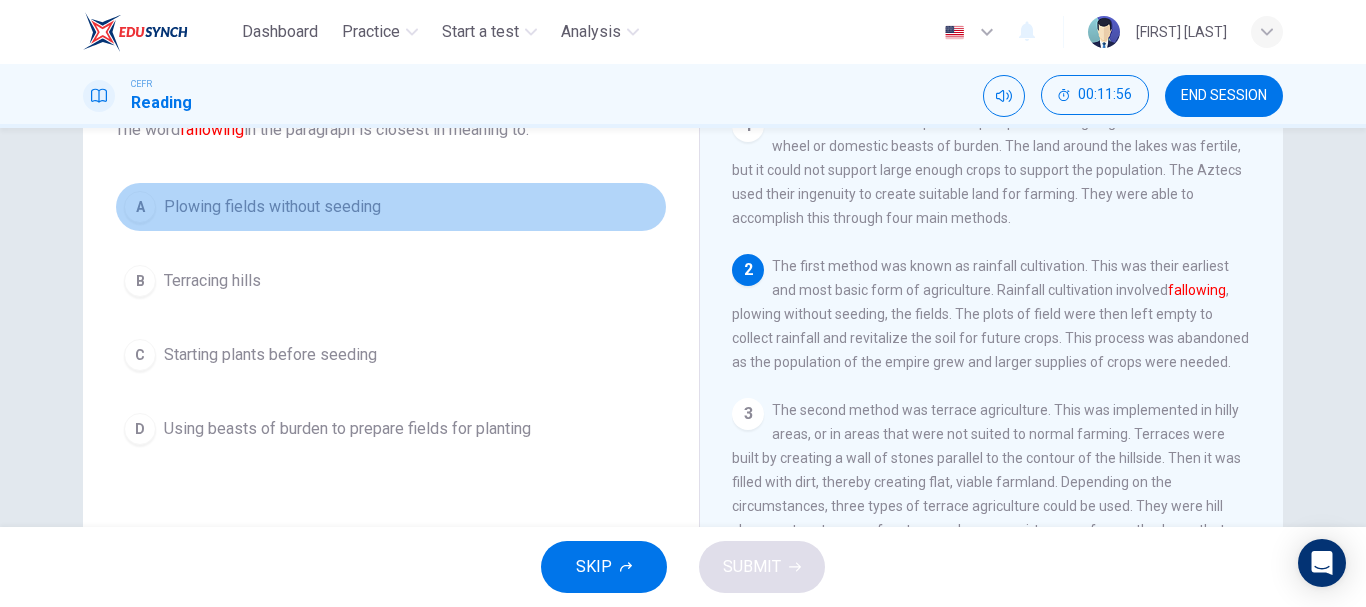 click on "A Plowing fields without seeding" at bounding box center [391, 207] 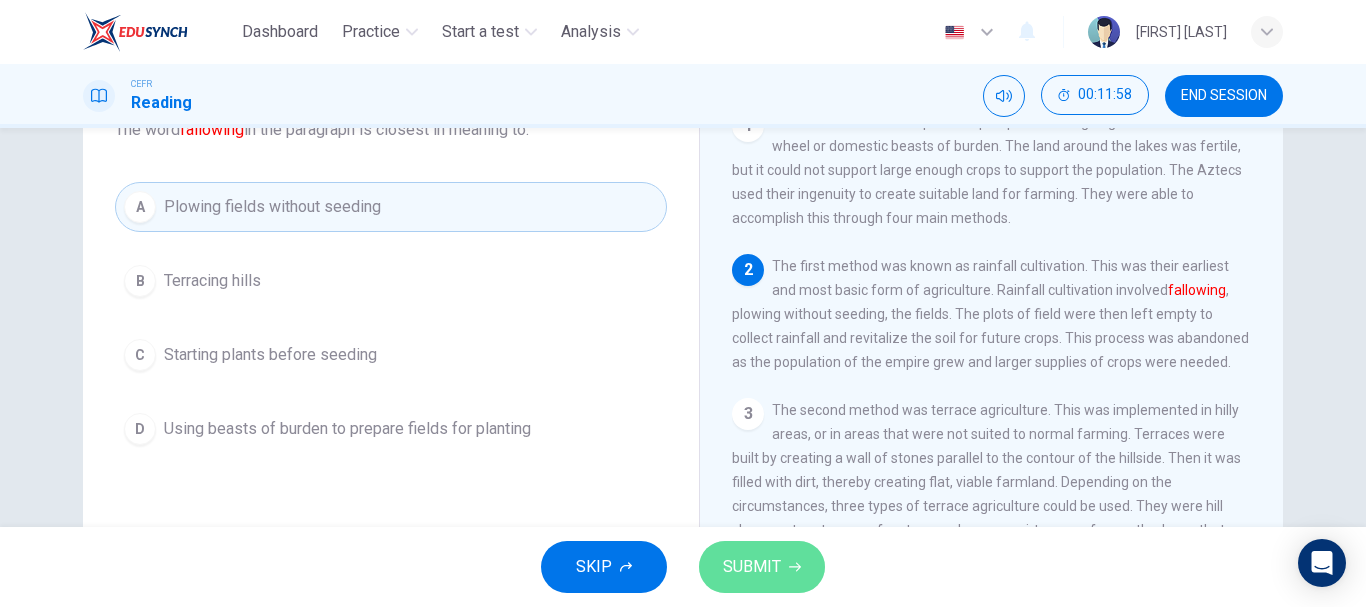 click on "SUBMIT" at bounding box center (752, 567) 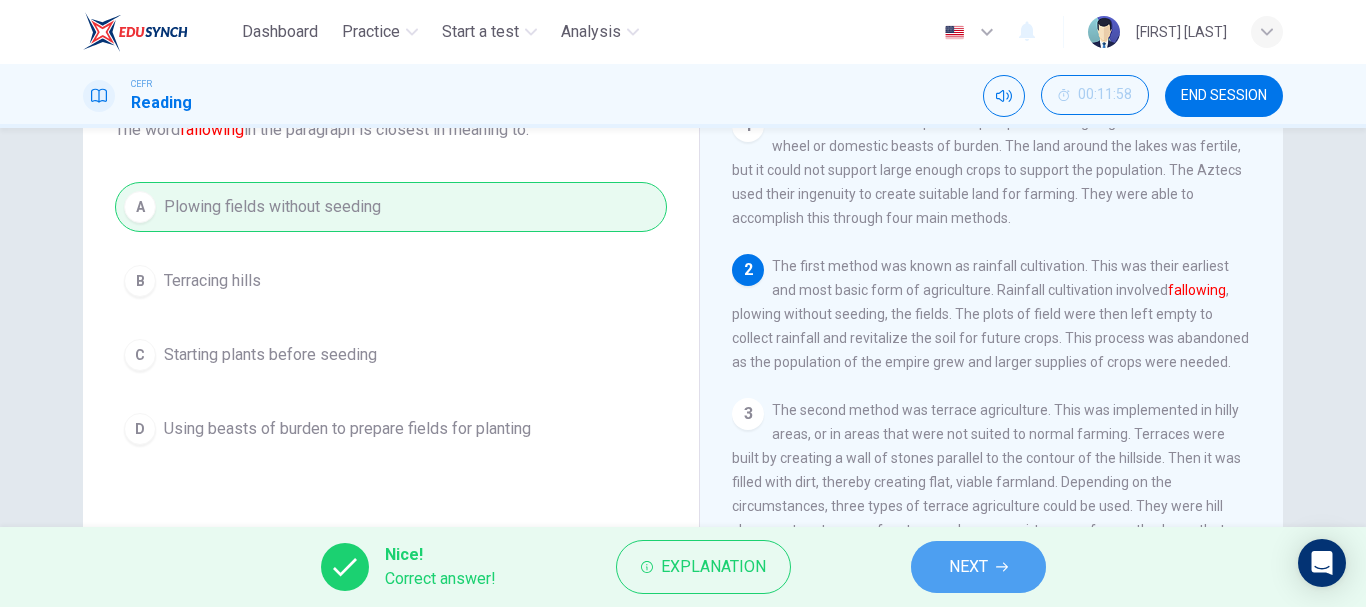 click on "NEXT" at bounding box center [968, 567] 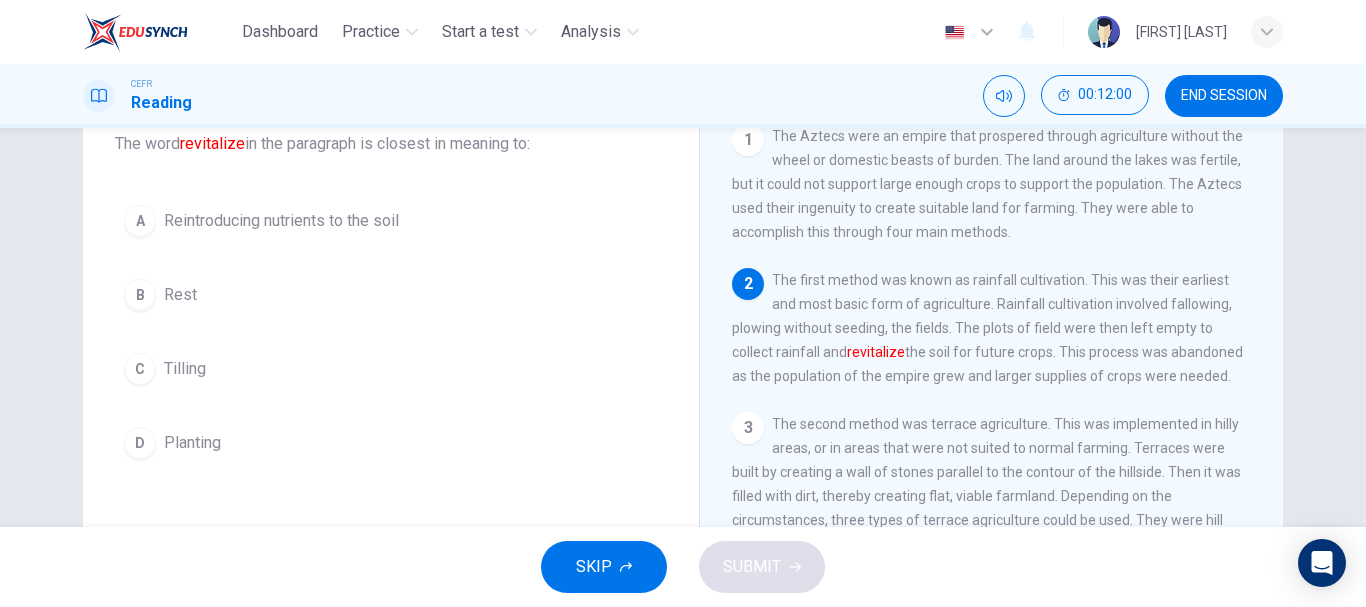 scroll, scrollTop: 133, scrollLeft: 0, axis: vertical 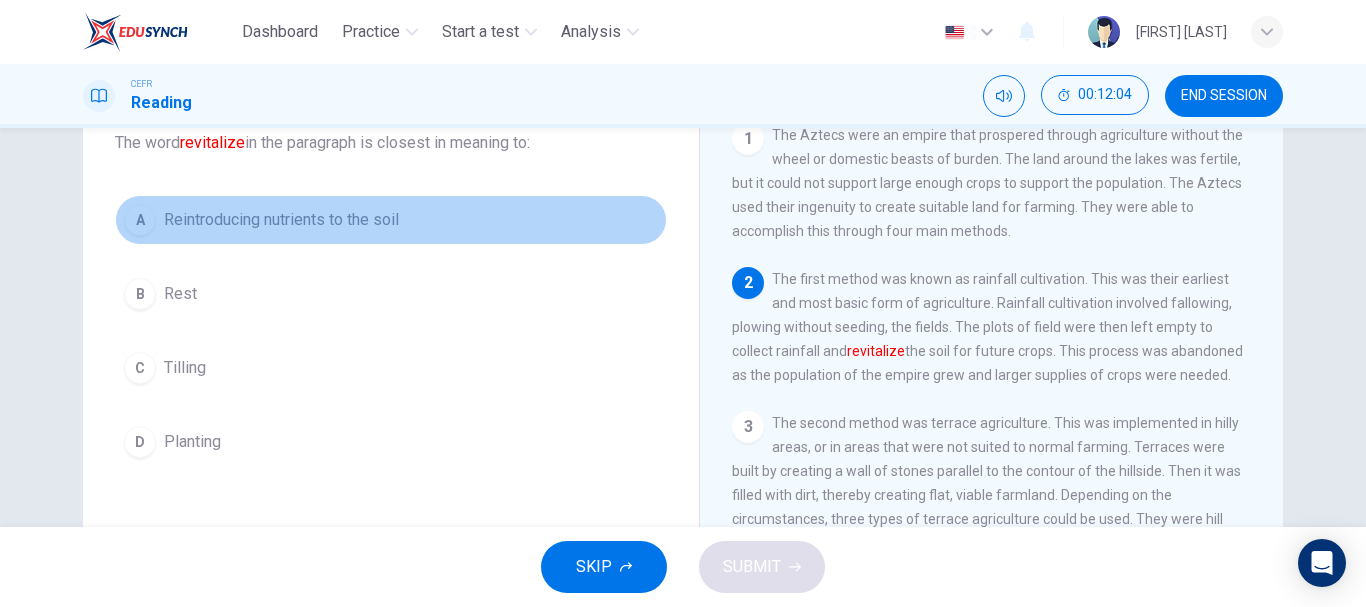 click on "Reintroducing nutrients to the soil" at bounding box center (281, 220) 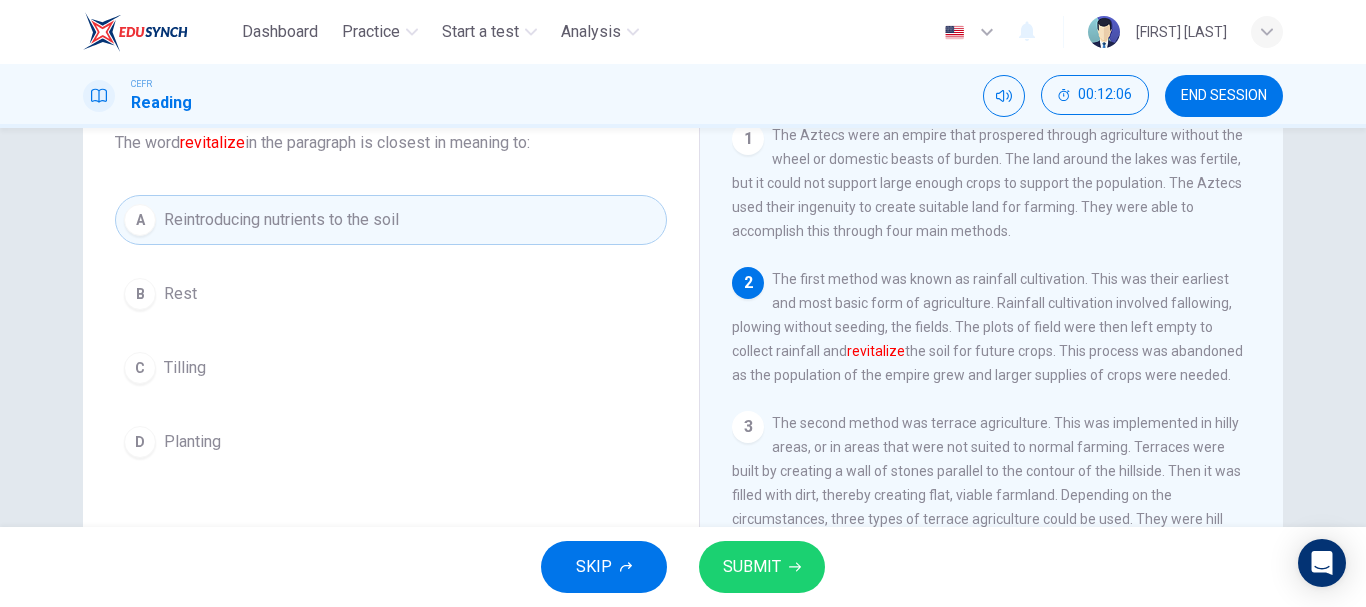 click on "SUBMIT" at bounding box center [752, 567] 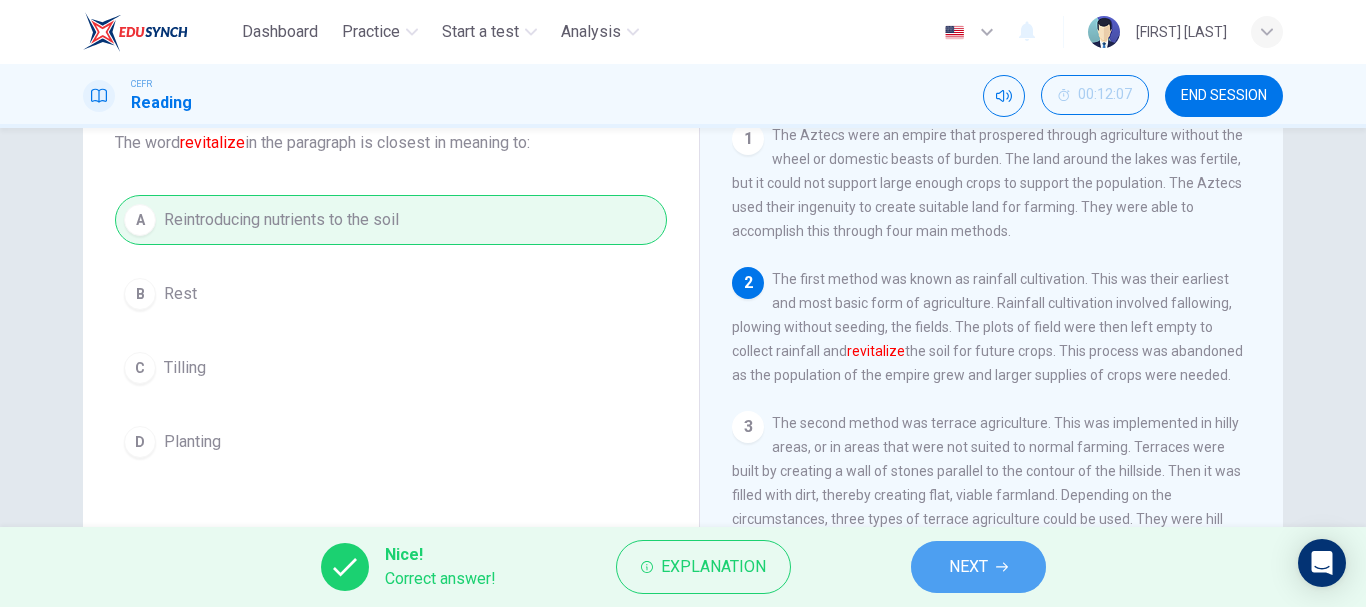 click on "NEXT" at bounding box center (968, 567) 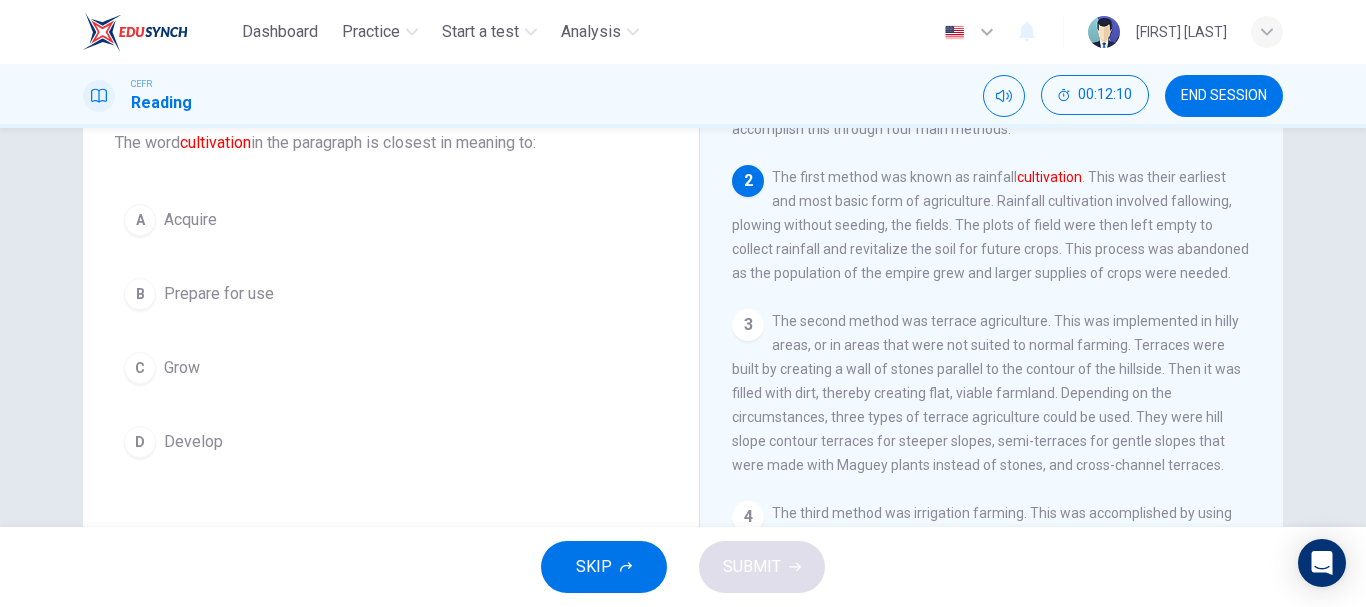 scroll, scrollTop: 99, scrollLeft: 0, axis: vertical 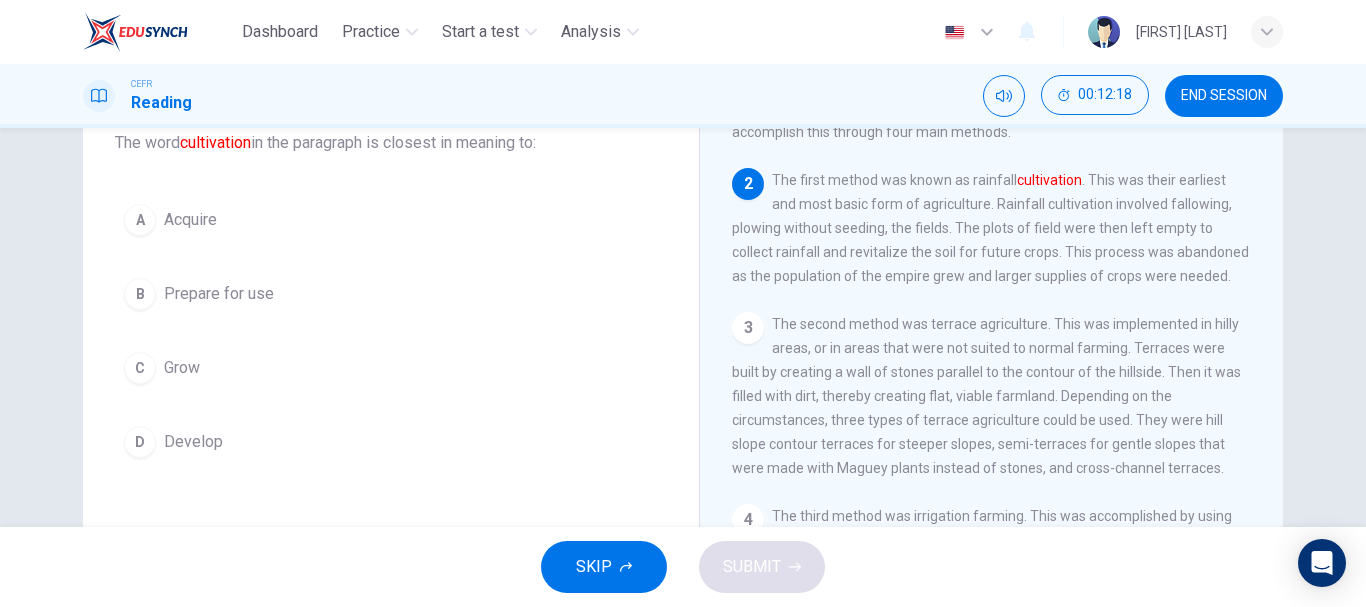 click on "Prepare for use" at bounding box center (190, 220) 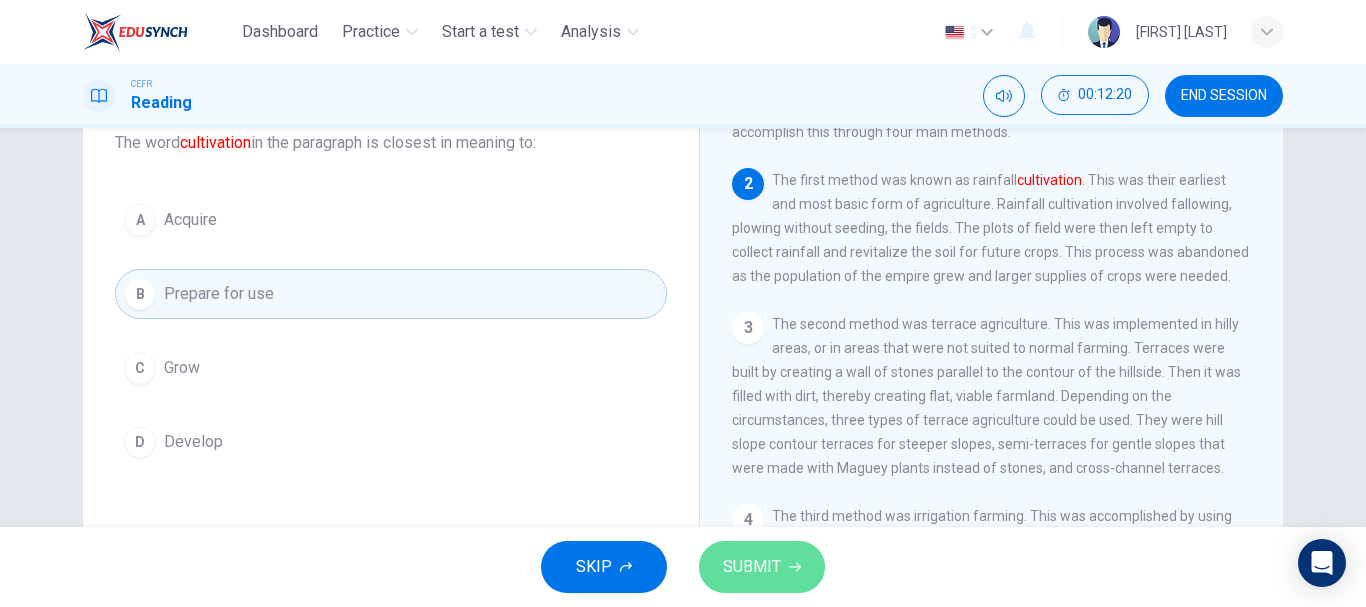 click on "SUBMIT" at bounding box center [752, 567] 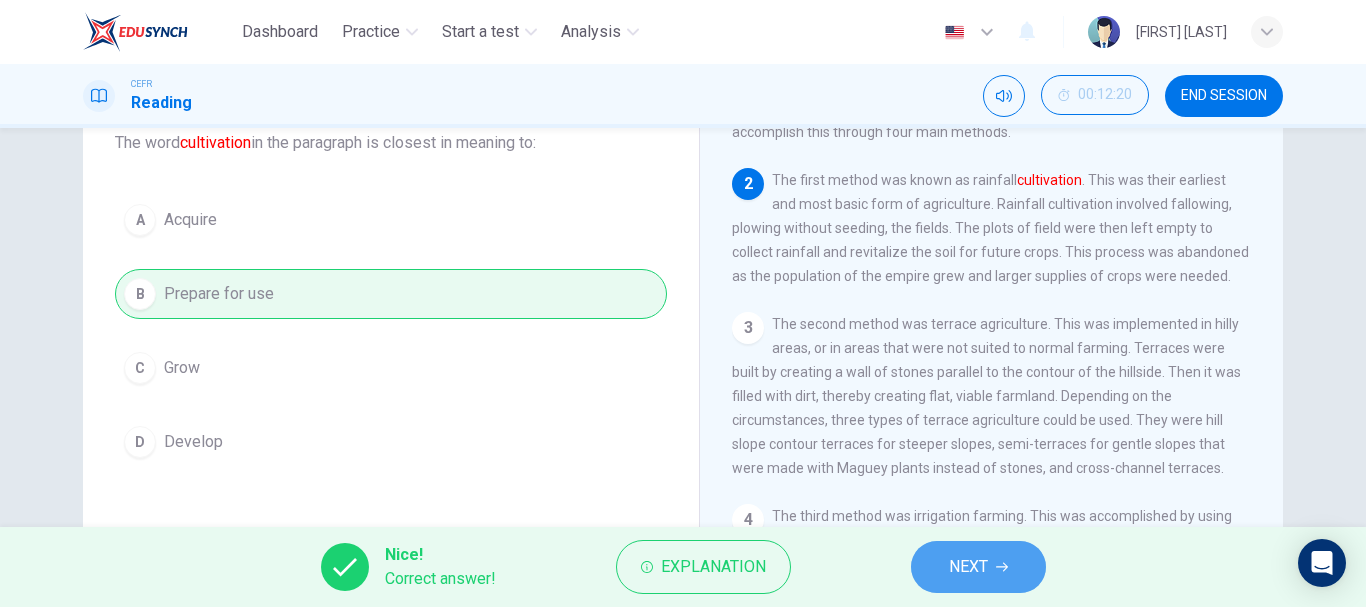 click on "NEXT" at bounding box center (978, 567) 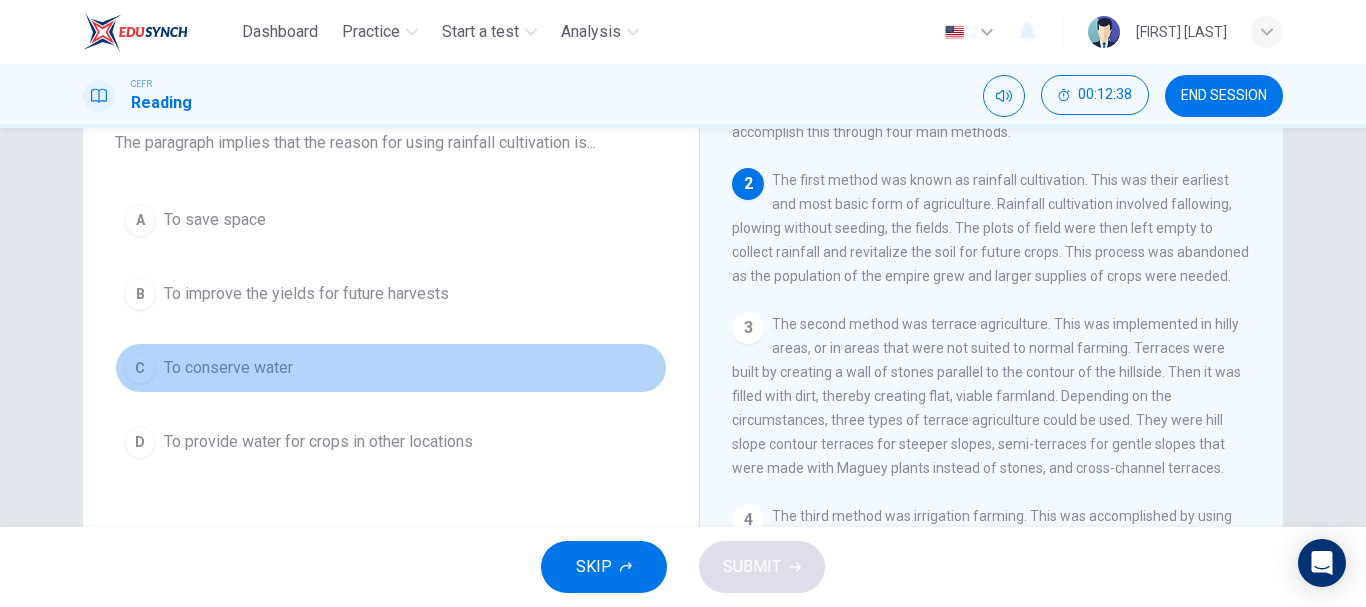 click on "C To conserve water" at bounding box center (391, 368) 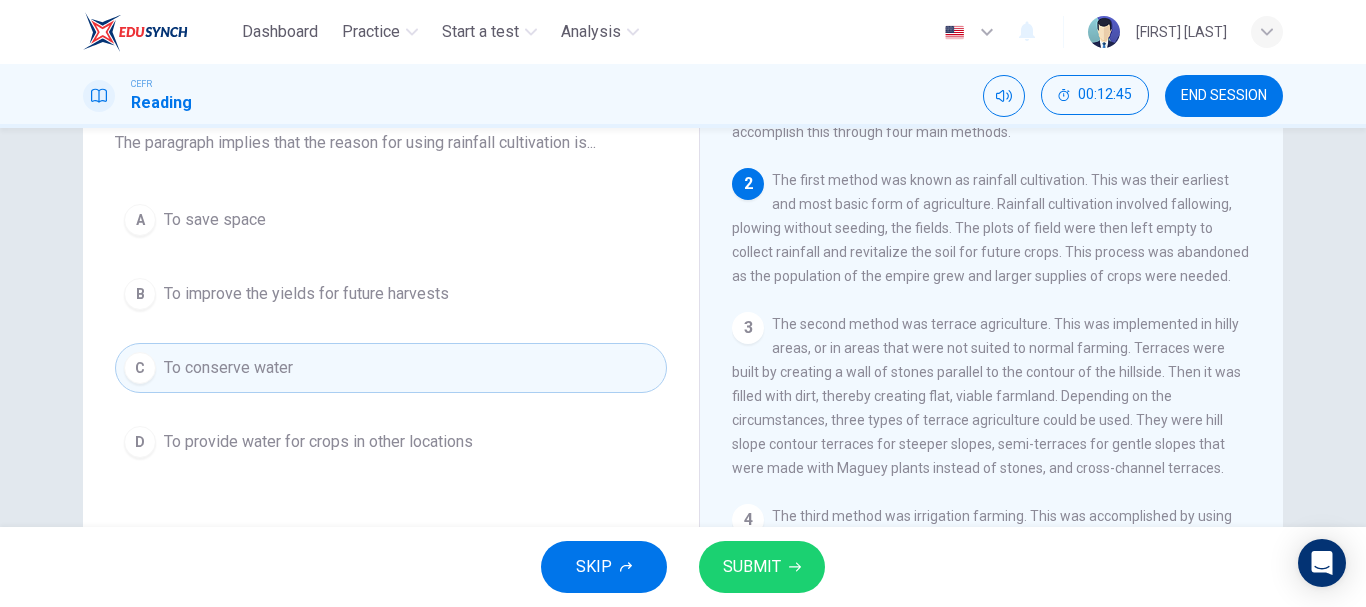 click on "SUBMIT" at bounding box center [752, 567] 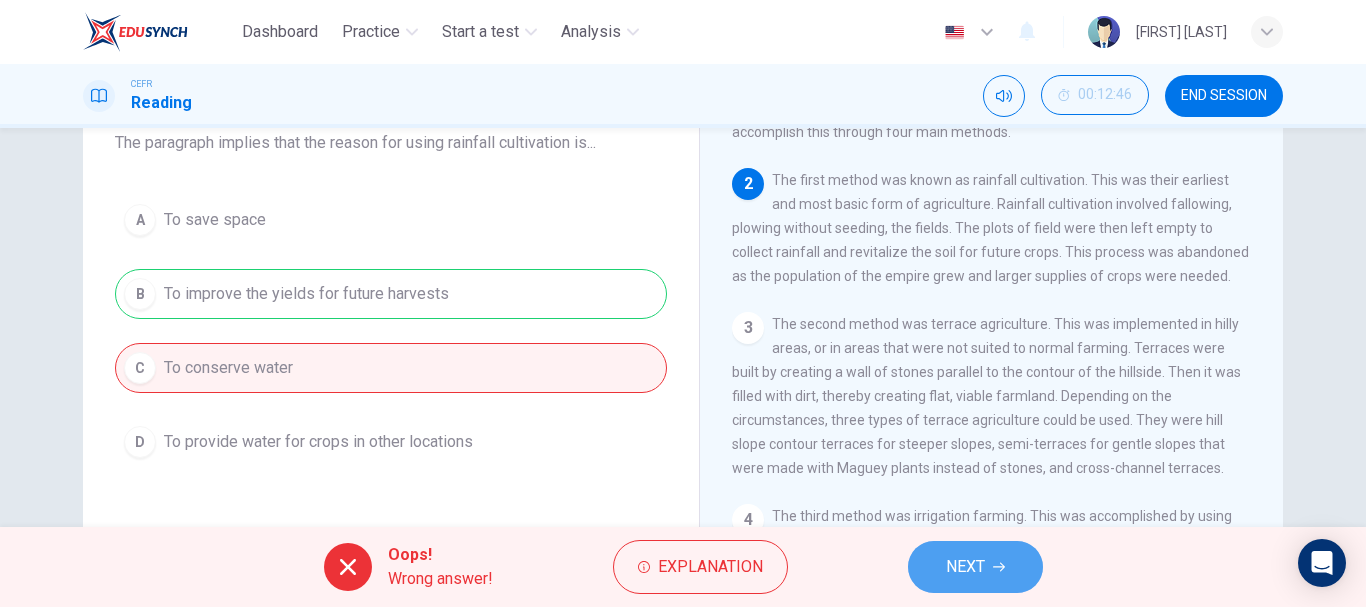 click on "NEXT" at bounding box center (965, 567) 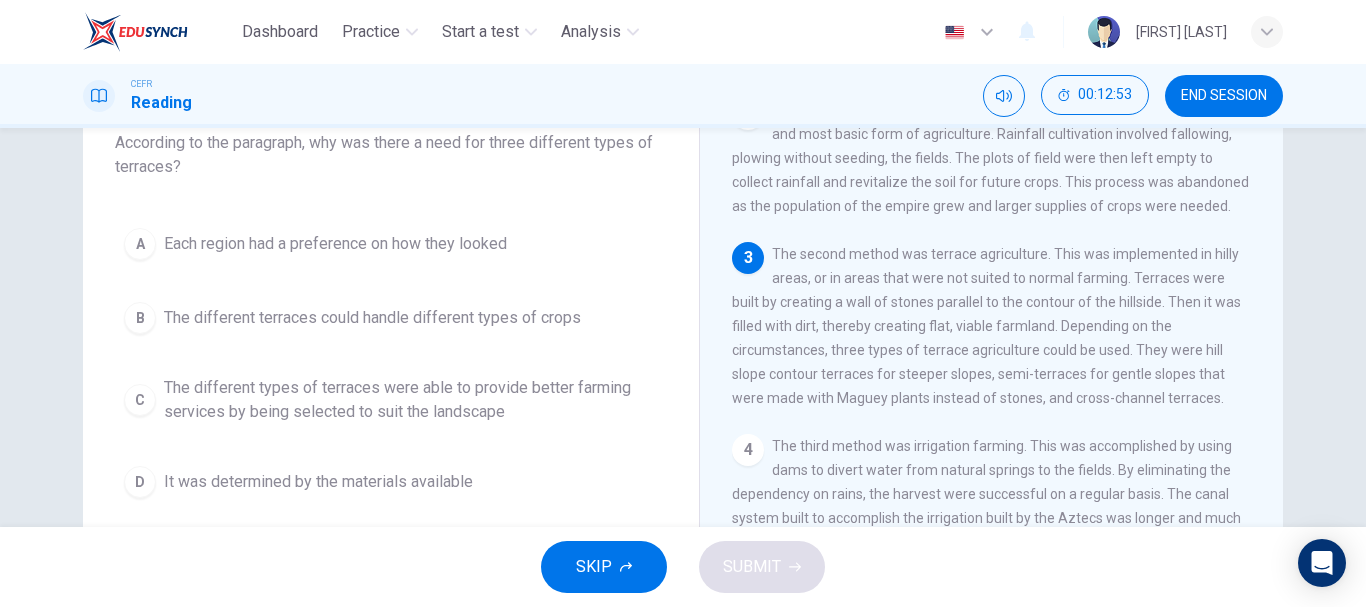 scroll, scrollTop: 170, scrollLeft: 0, axis: vertical 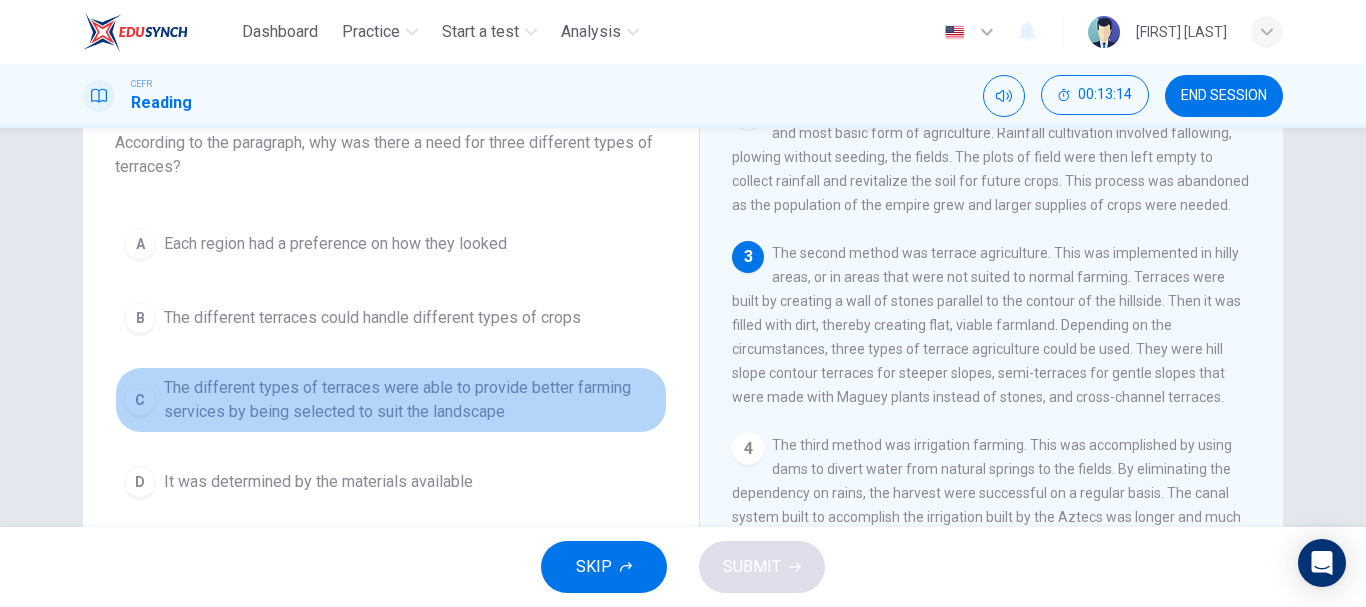 click on "The different types of terraces were able to provide better farming services by being selected to suit the landscape" at bounding box center (335, 244) 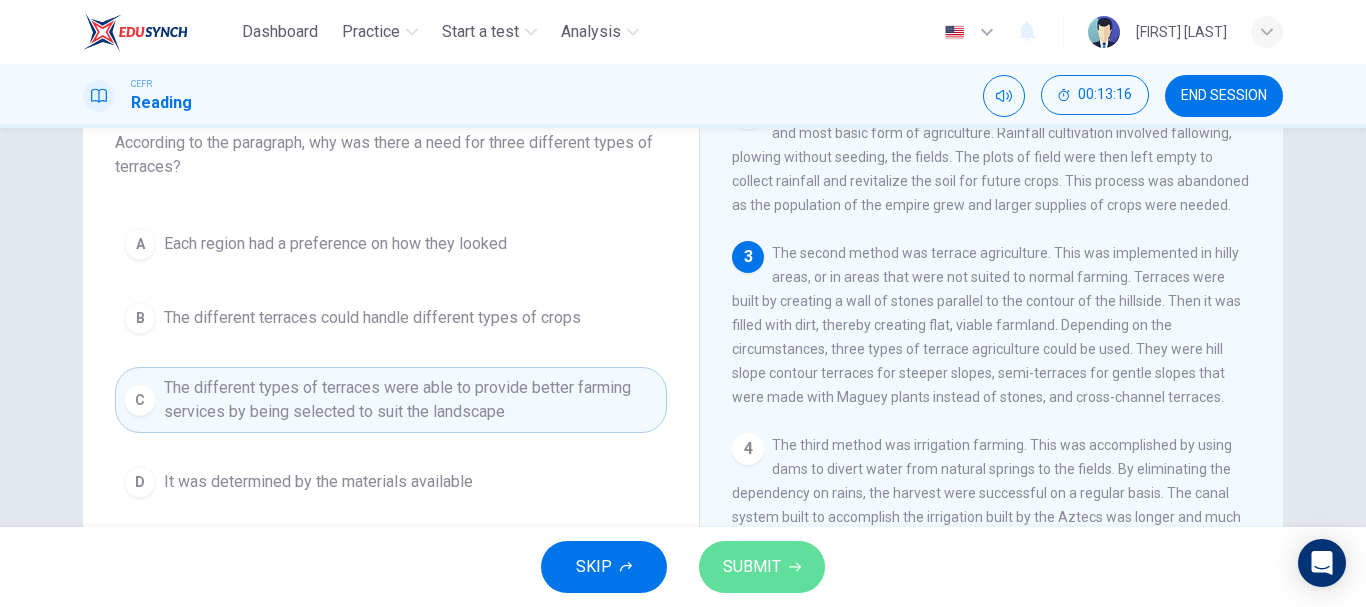 click on "SUBMIT" at bounding box center (752, 567) 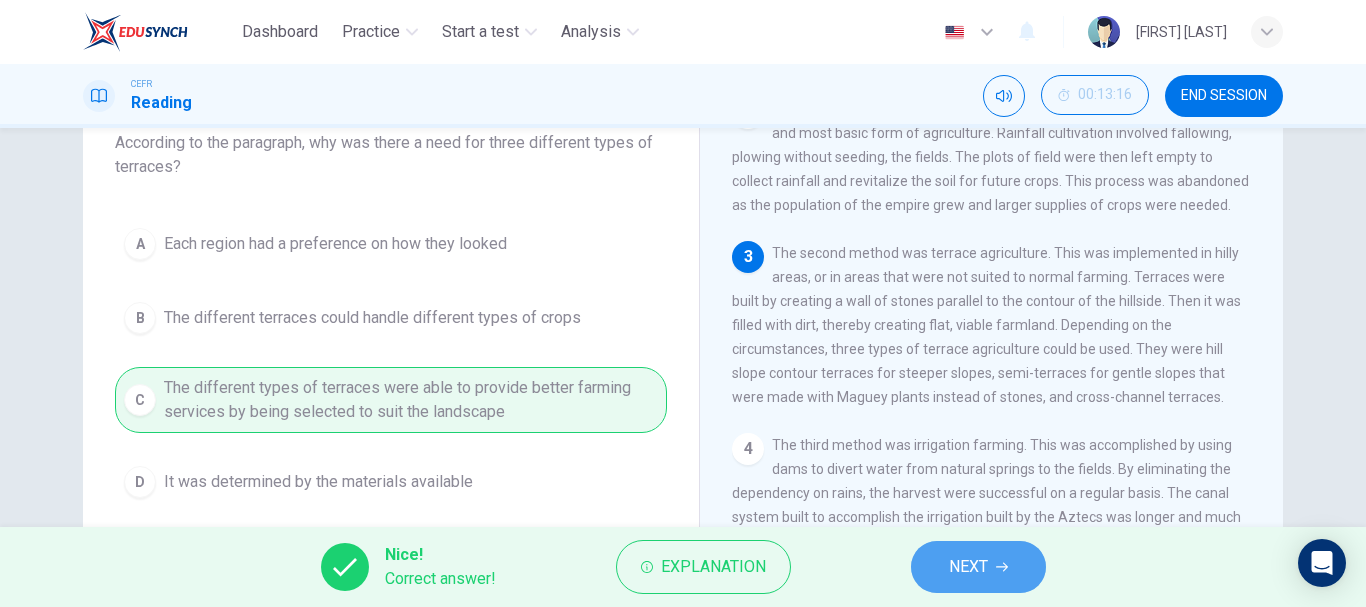 click on "NEXT" at bounding box center [978, 567] 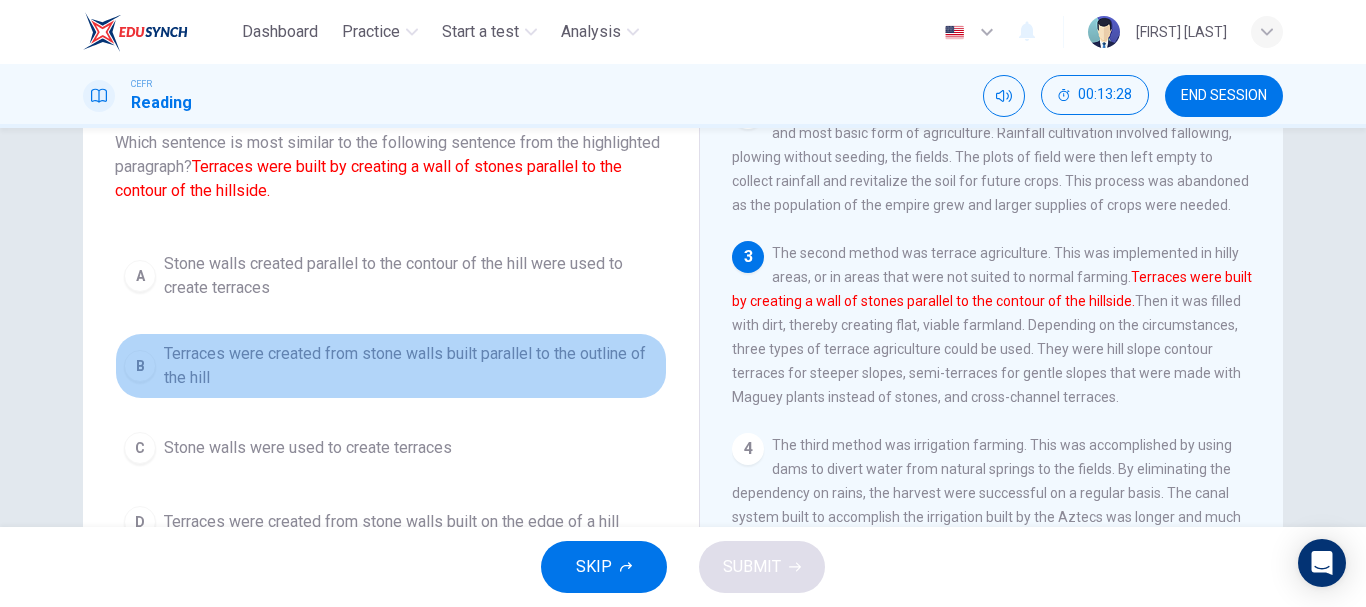 click on "Terraces were created from stone walls built parallel to the outline of the hill" at bounding box center [411, 276] 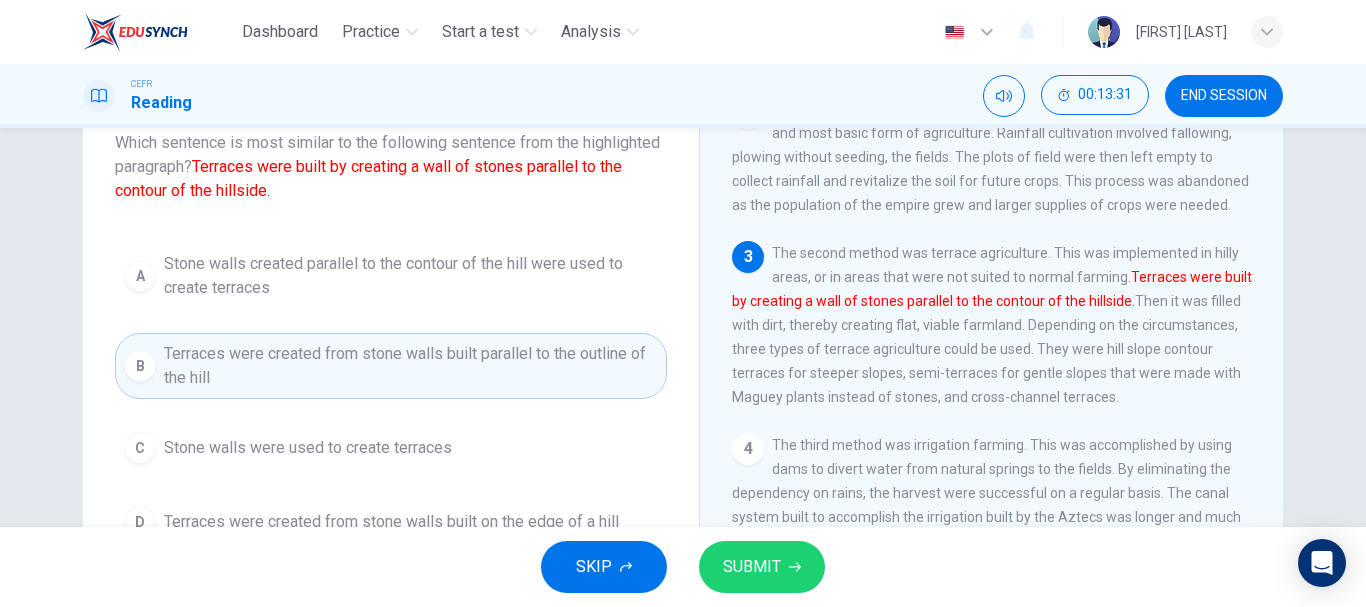 scroll, scrollTop: 192, scrollLeft: 0, axis: vertical 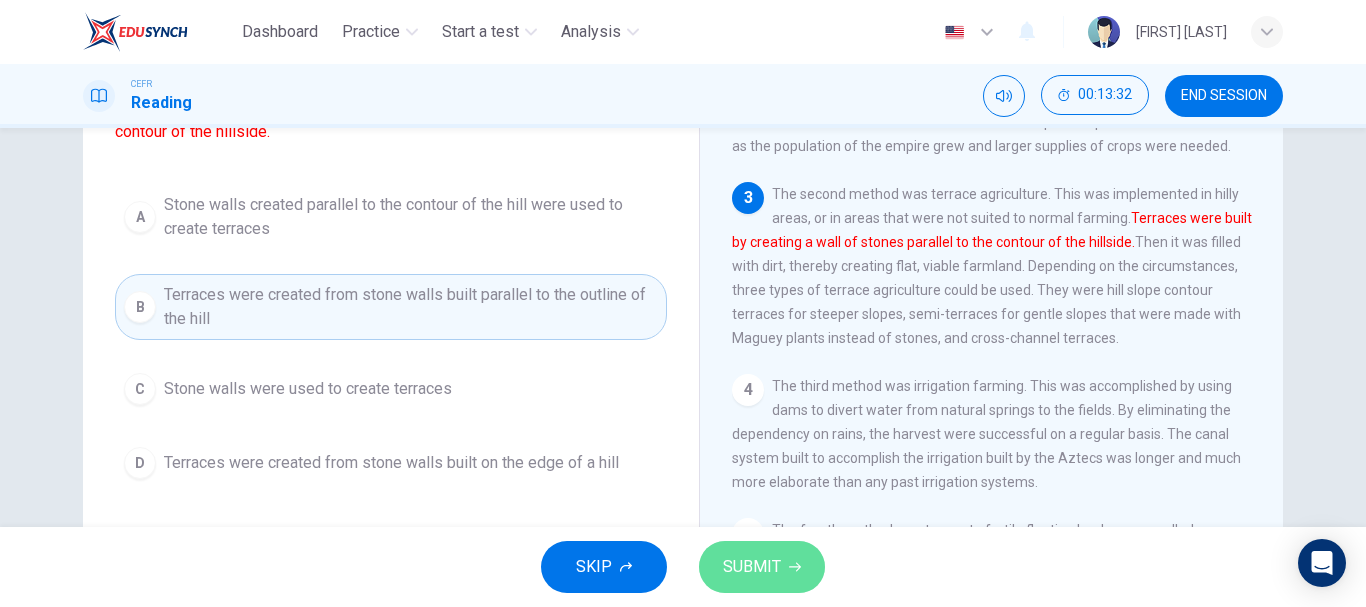 click on "SUBMIT" at bounding box center [752, 567] 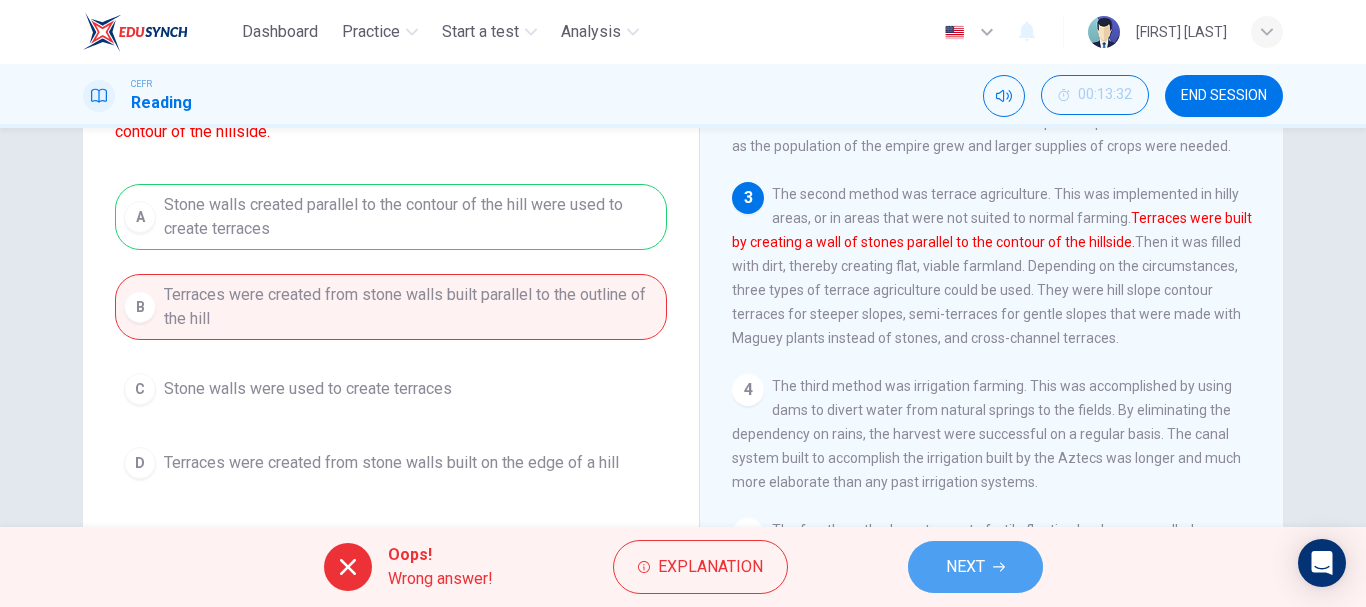 click on "NEXT" at bounding box center (975, 567) 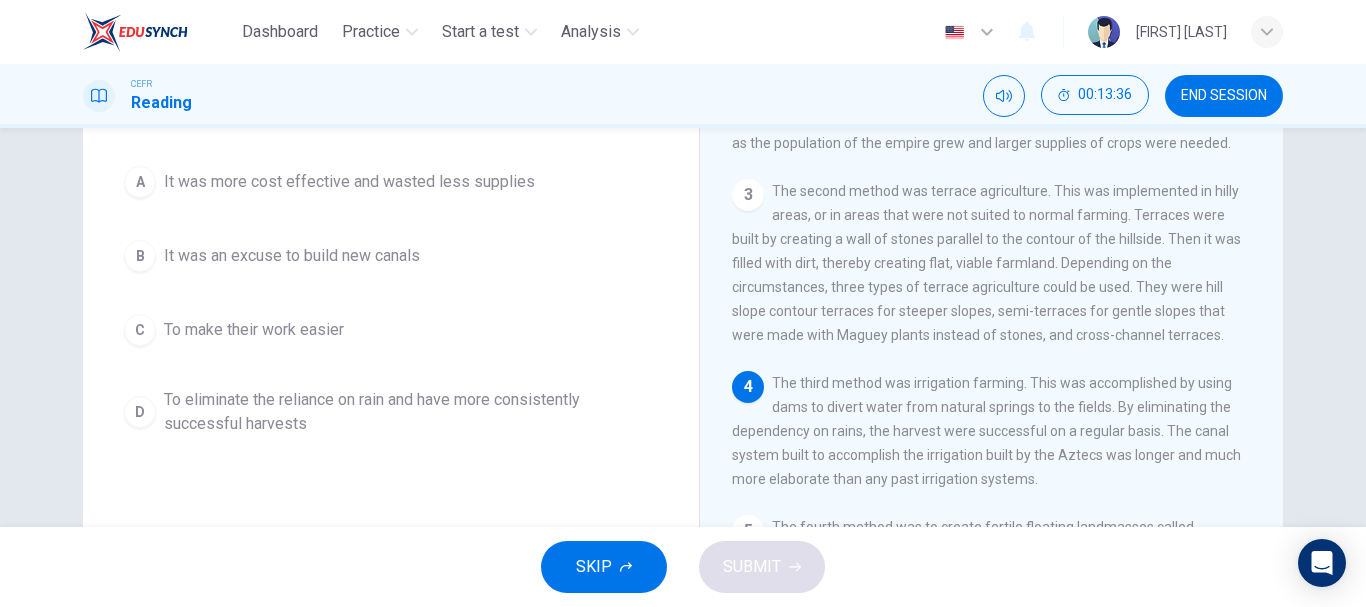 scroll, scrollTop: 196, scrollLeft: 0, axis: vertical 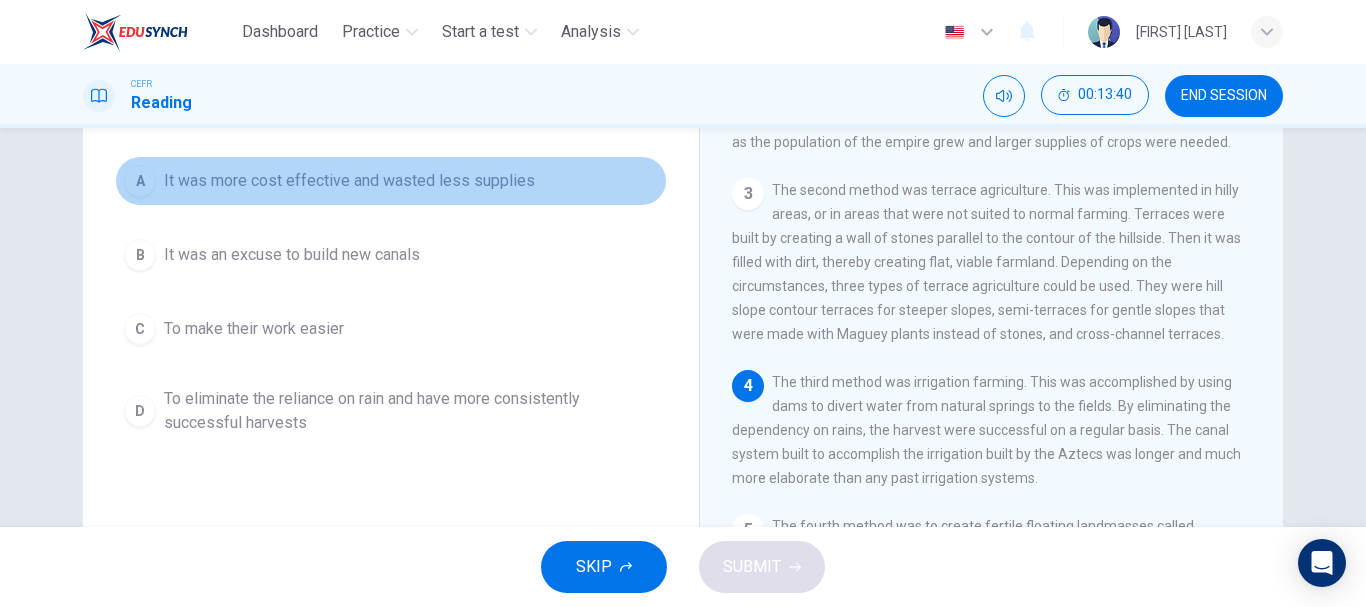 click on "A It was more cost effective and wasted less supplies" at bounding box center [391, 181] 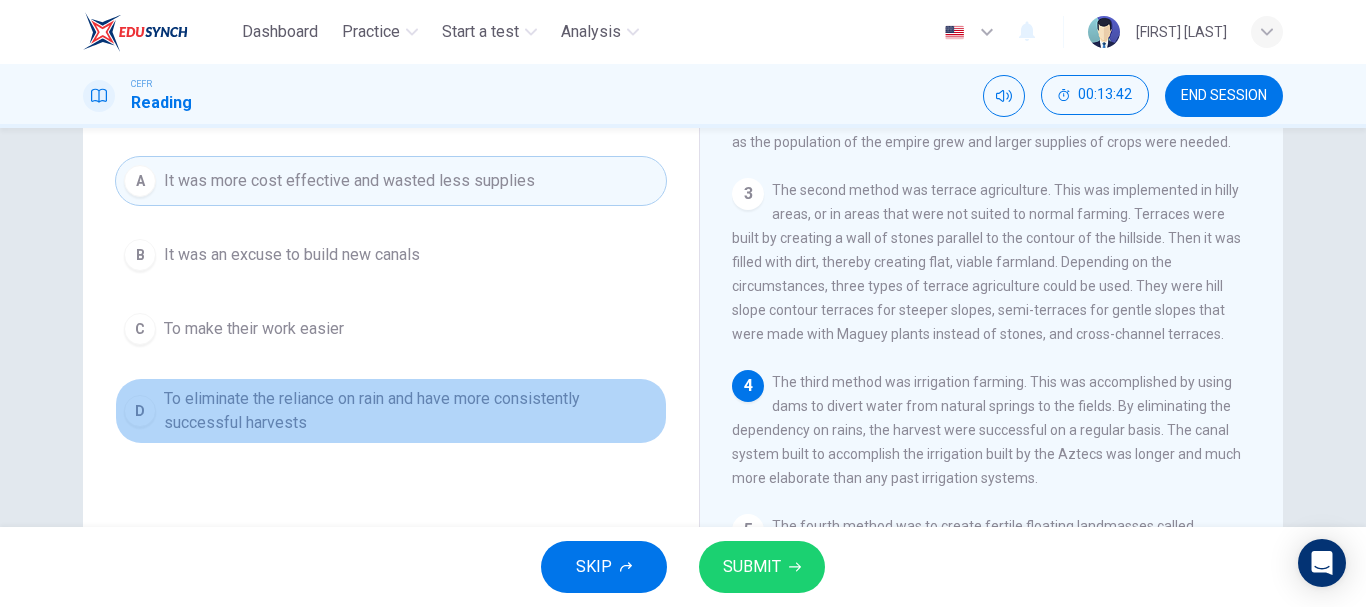 click on "To eliminate the reliance on rain and have more consistently successful harvests" at bounding box center (292, 255) 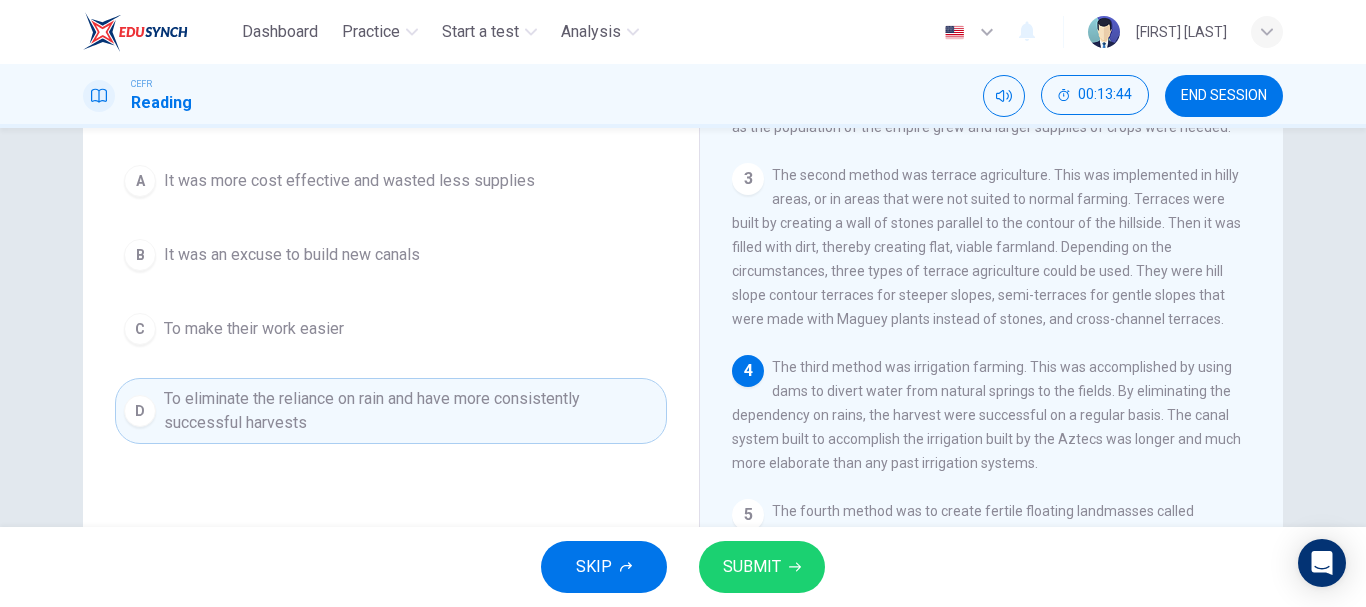 scroll, scrollTop: 219, scrollLeft: 0, axis: vertical 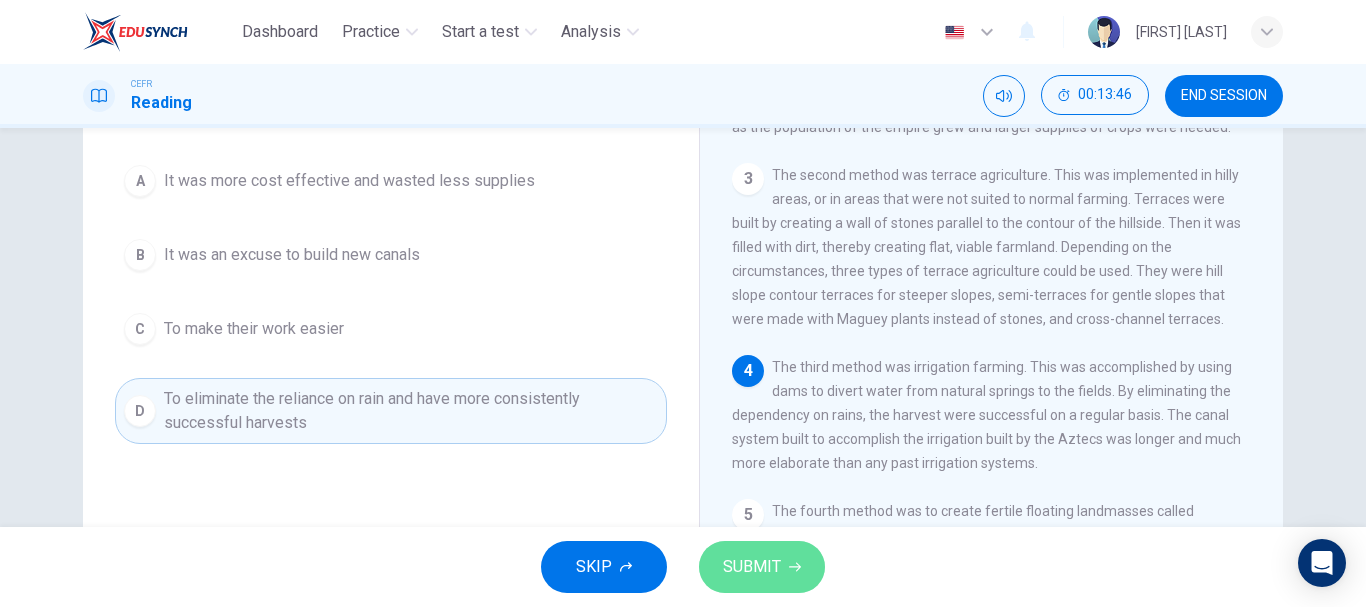 click on "SUBMIT" at bounding box center (752, 567) 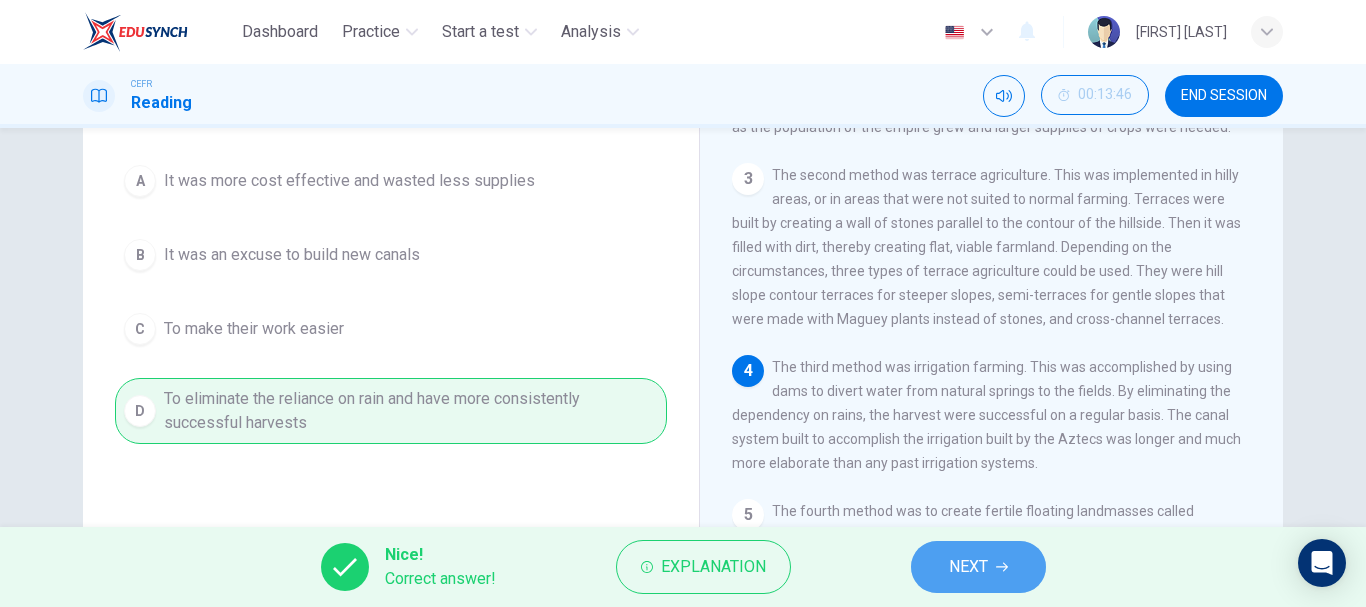 click on "NEXT" at bounding box center [978, 567] 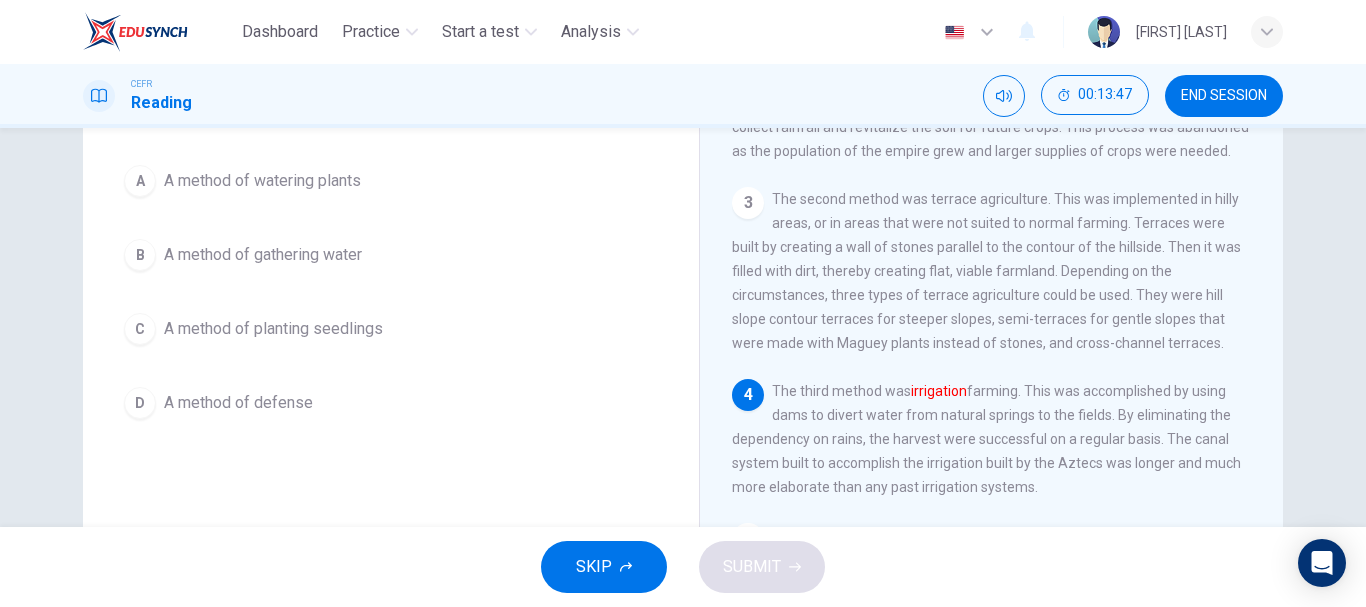 scroll, scrollTop: 238, scrollLeft: 0, axis: vertical 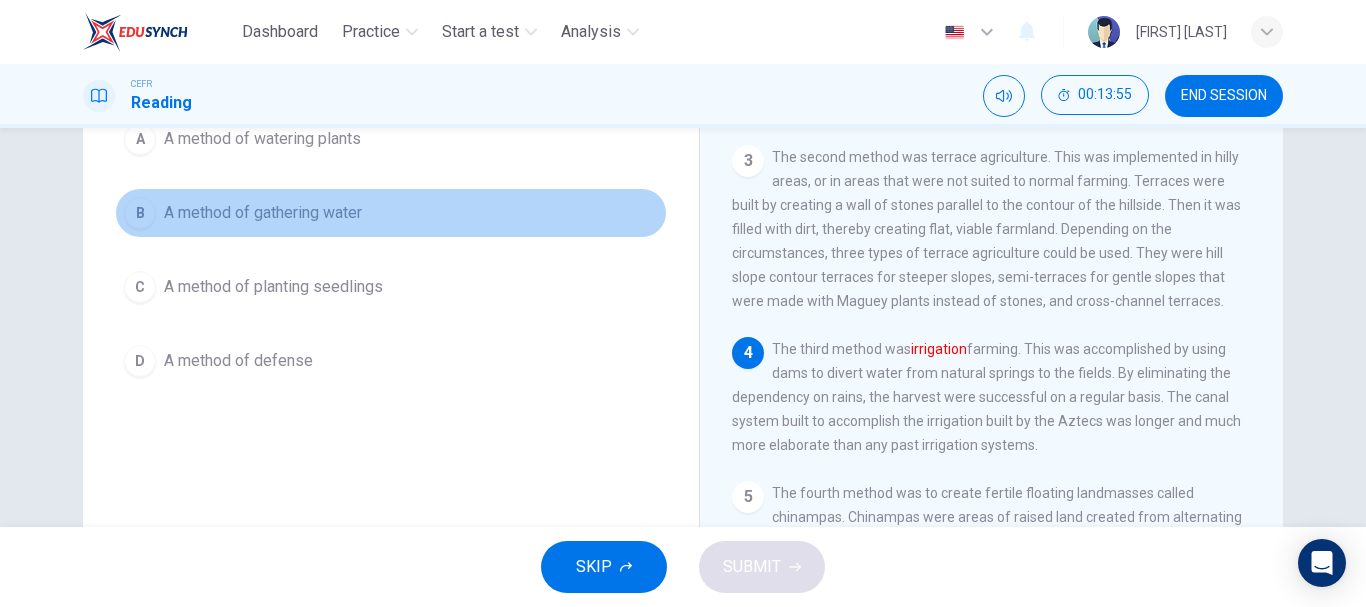 click on "B A method of gathering water" at bounding box center [391, 213] 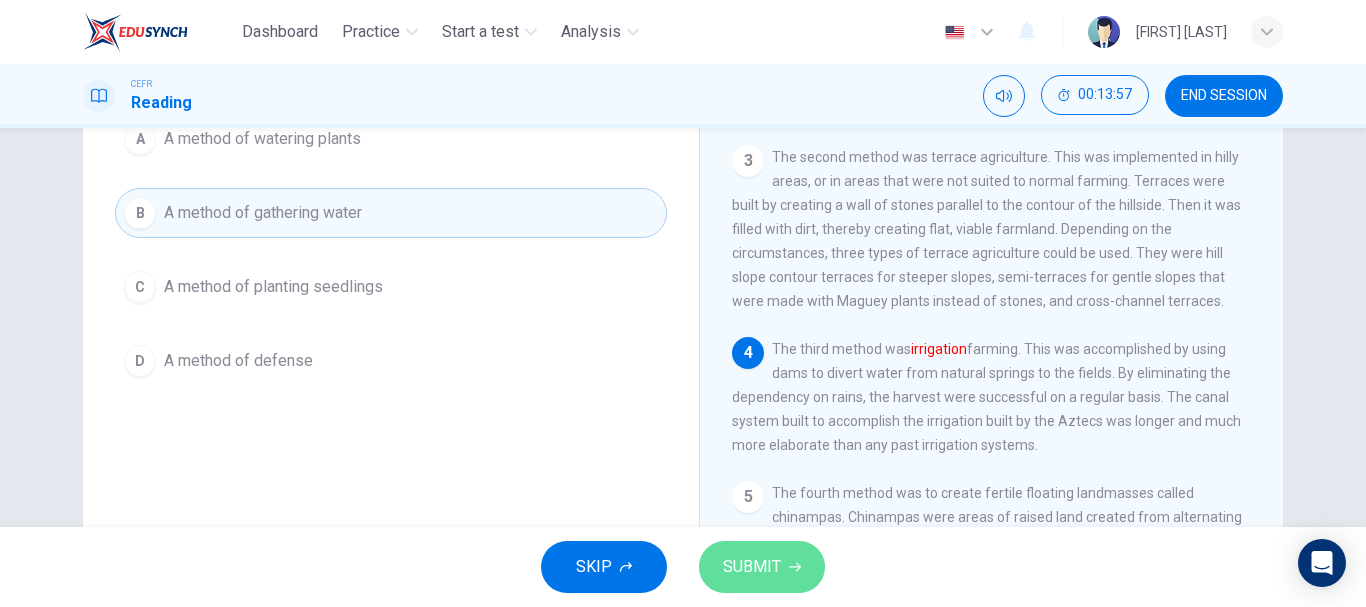 click on "SUBMIT" at bounding box center (762, 567) 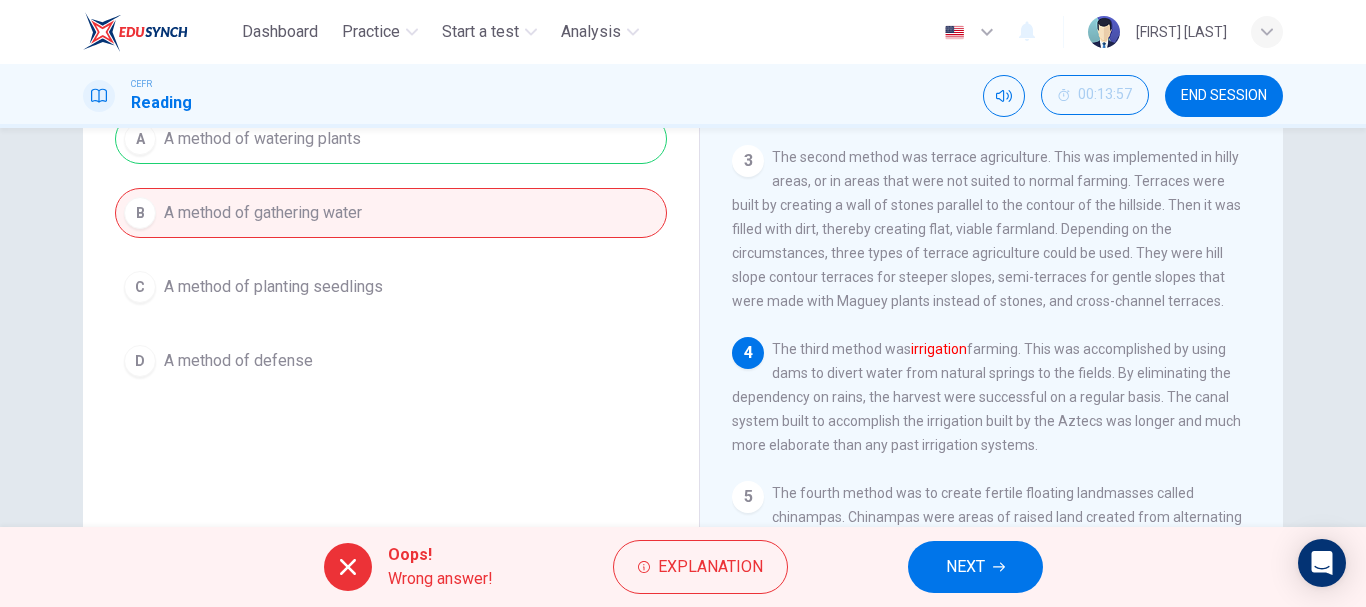 click on "NEXT" at bounding box center [975, 567] 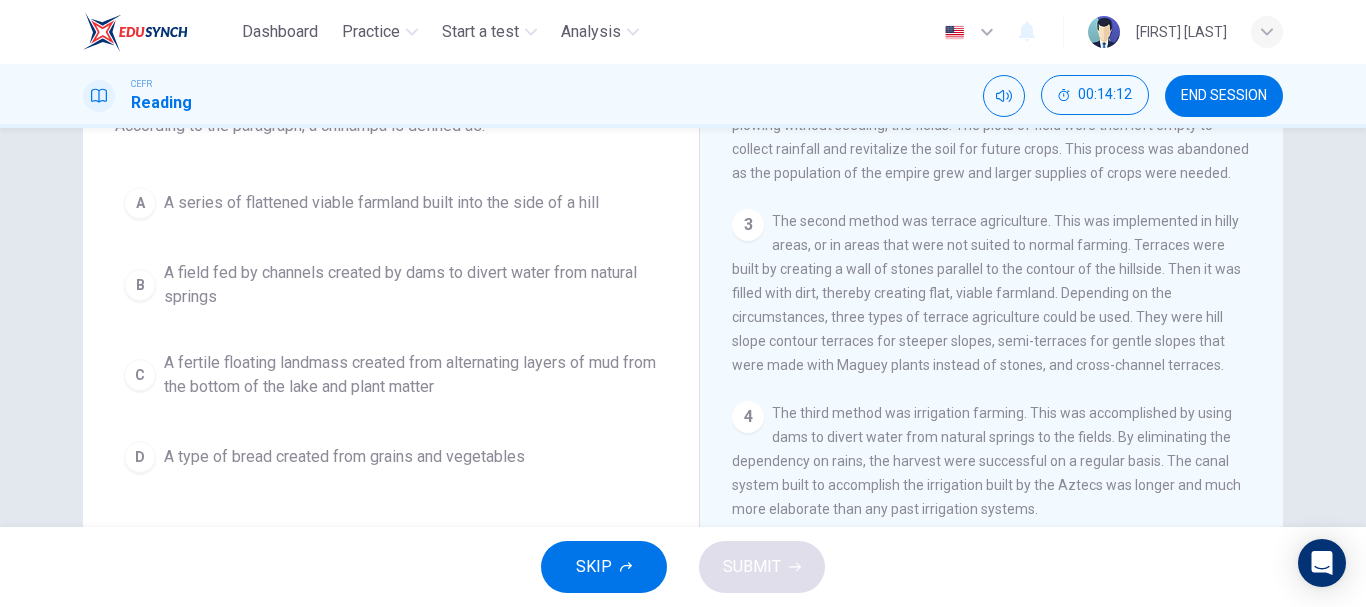 scroll, scrollTop: 148, scrollLeft: 0, axis: vertical 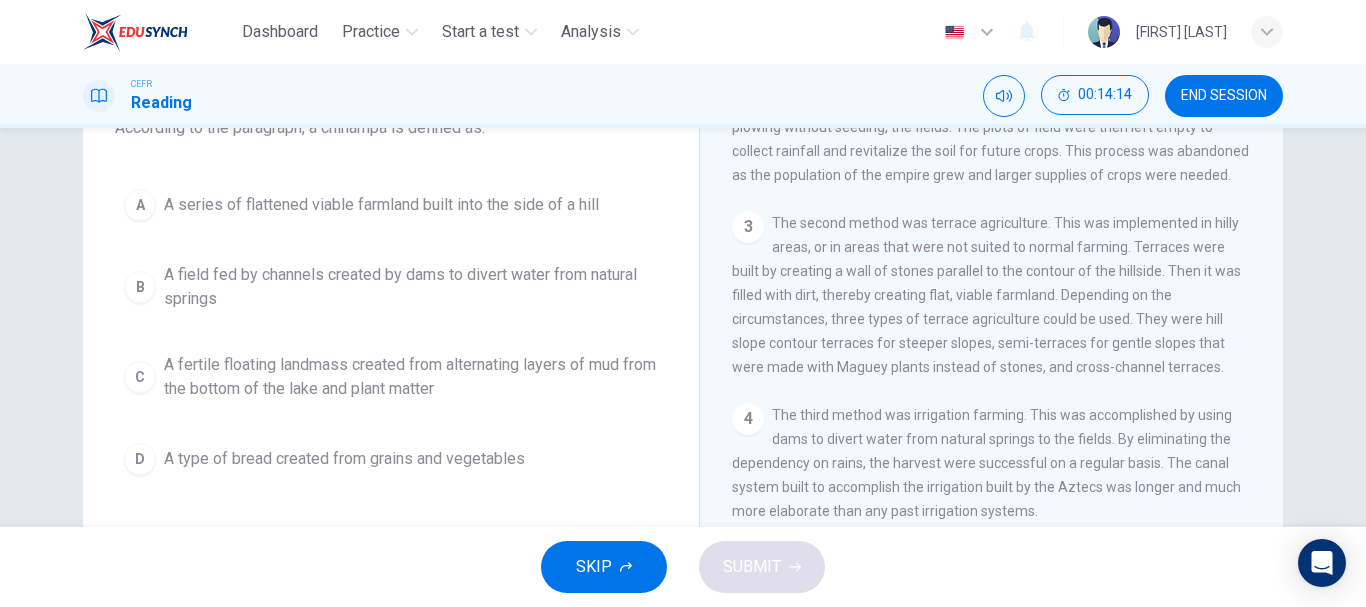 click on "A fertile floating landmass created from alternating layers of mud from the bottom of the lake and plant matter" at bounding box center [381, 205] 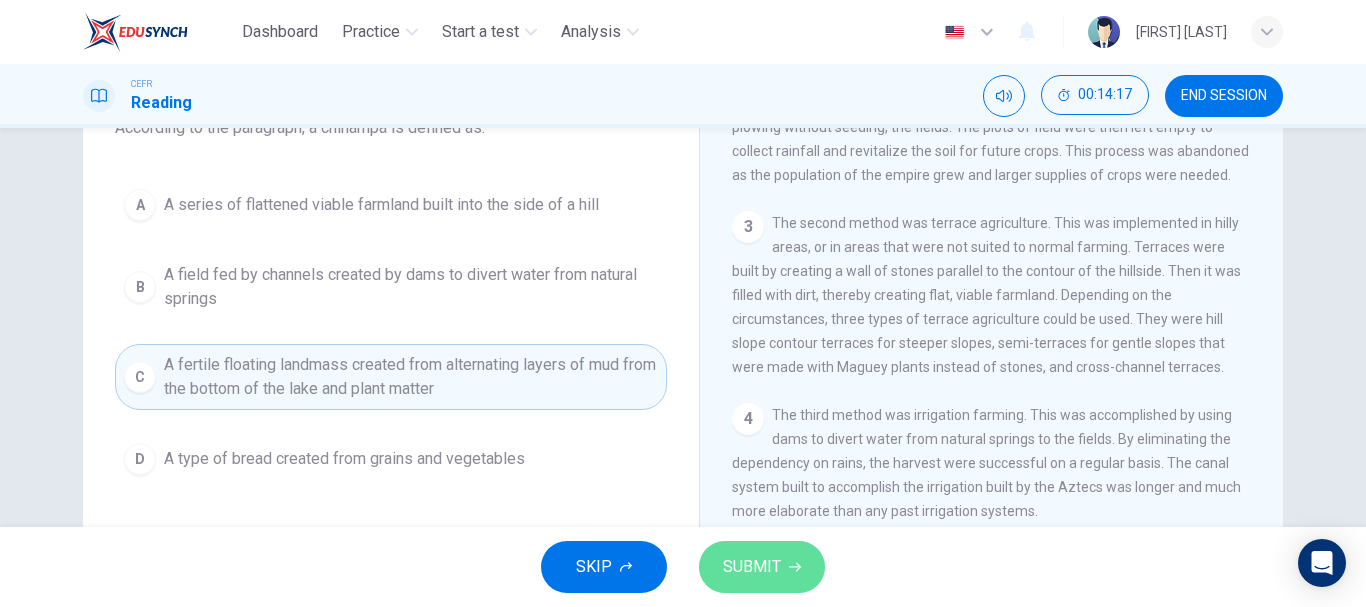 click on "SUBMIT" at bounding box center [752, 567] 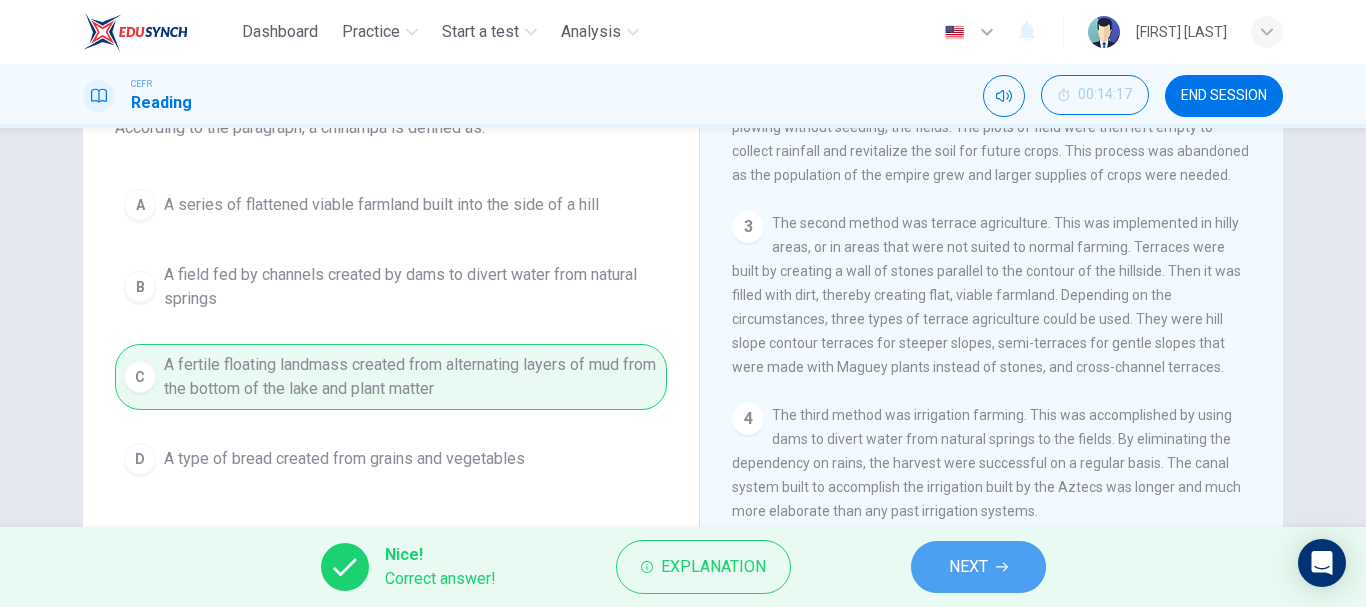 click on "NEXT" at bounding box center (978, 567) 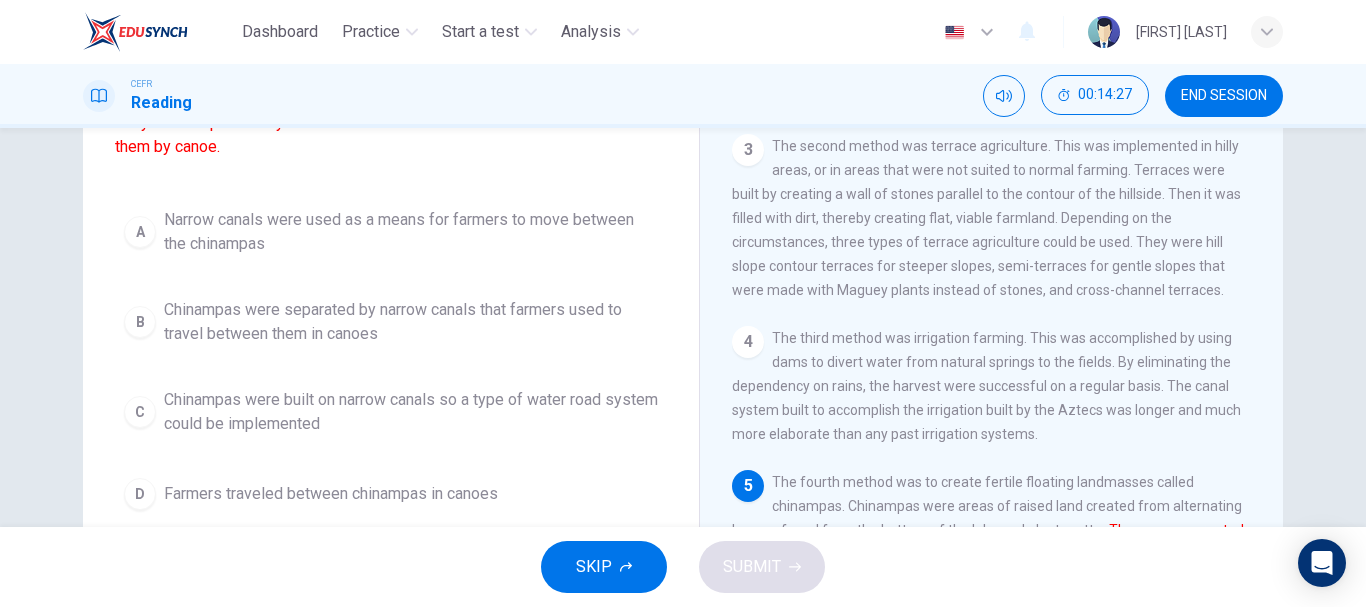 scroll, scrollTop: 226, scrollLeft: 0, axis: vertical 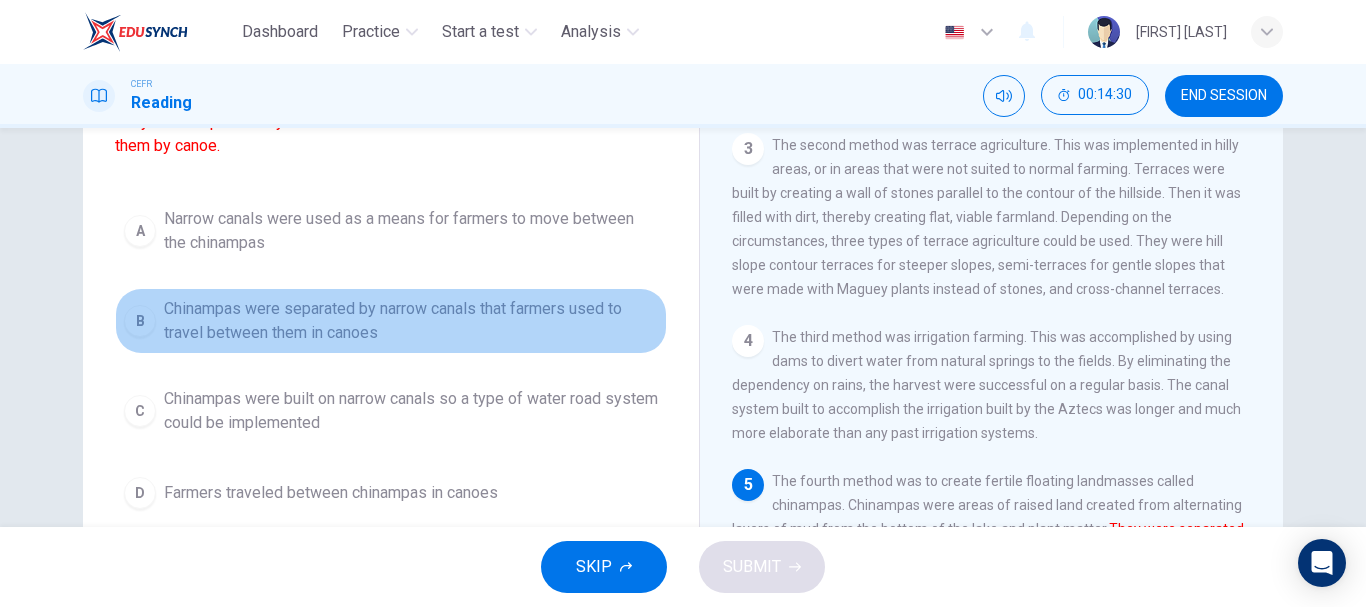 click on "Chinampas were separated by narrow canals that farmers used to travel between them in canoes" at bounding box center [411, 231] 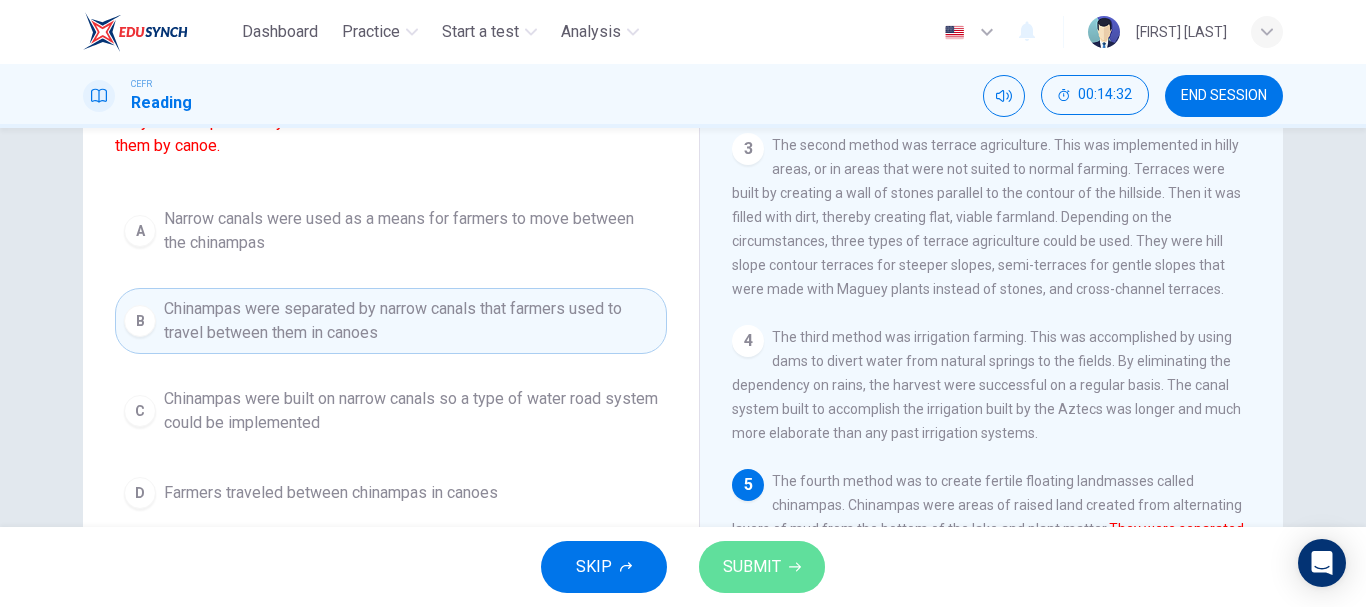 click on "SUBMIT" at bounding box center (752, 567) 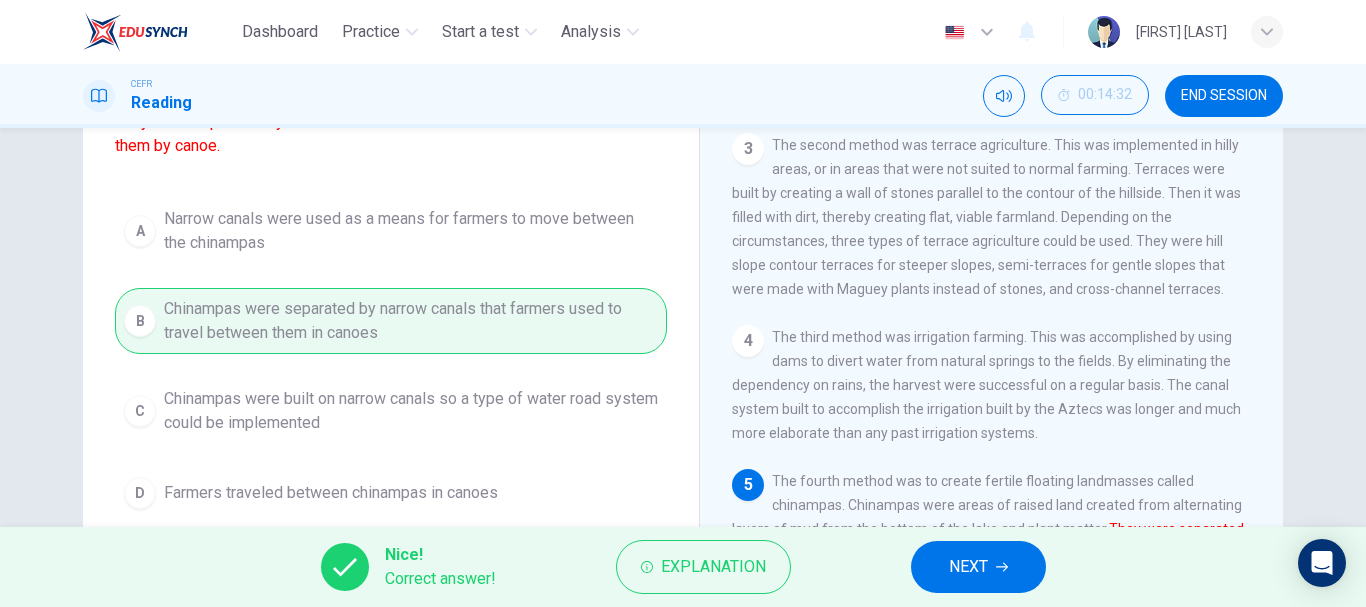click on "NEXT" at bounding box center (968, 567) 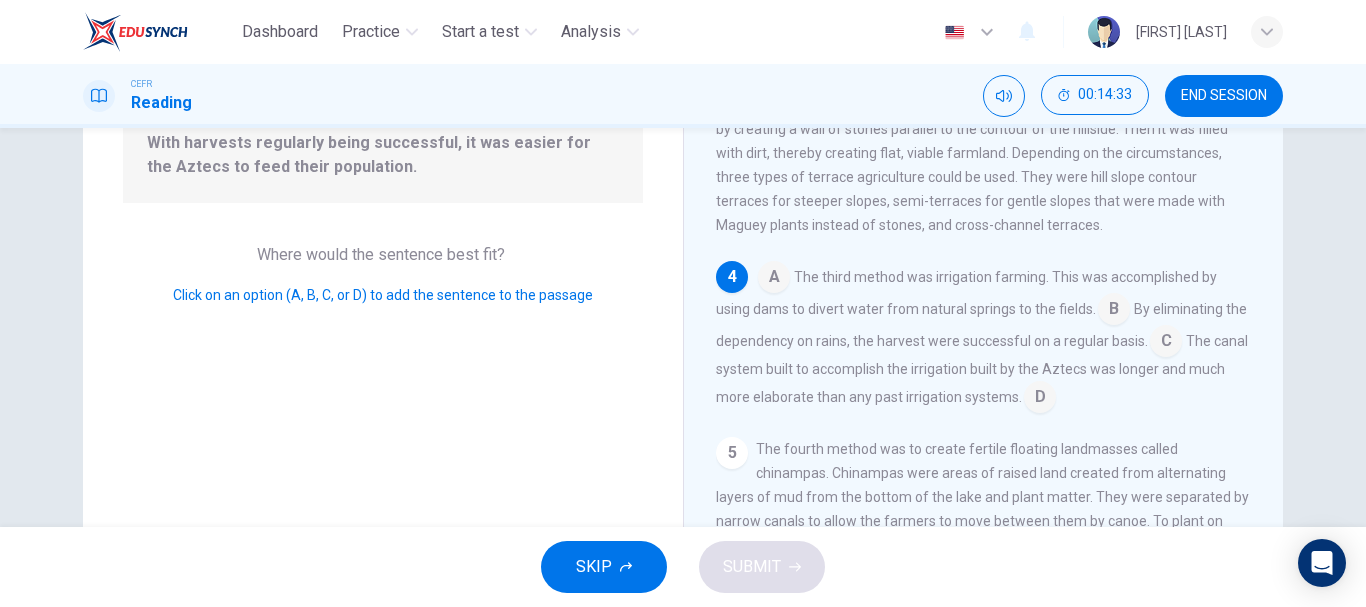 scroll, scrollTop: 187, scrollLeft: 0, axis: vertical 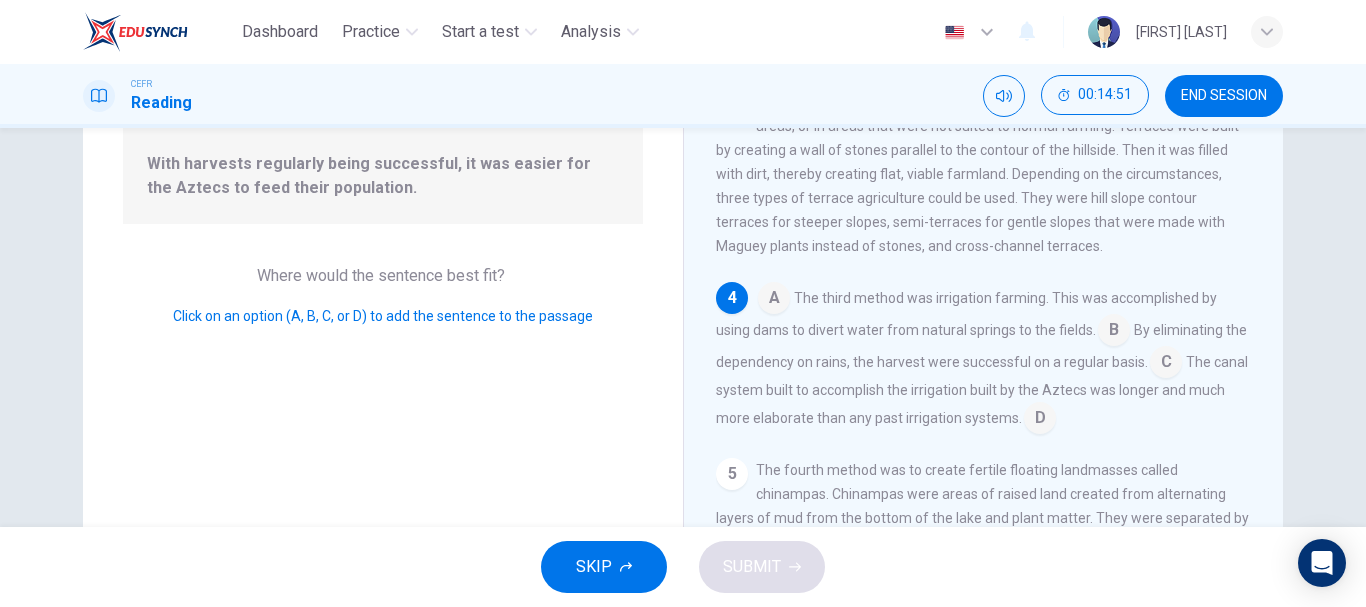 click at bounding box center [774, 300] 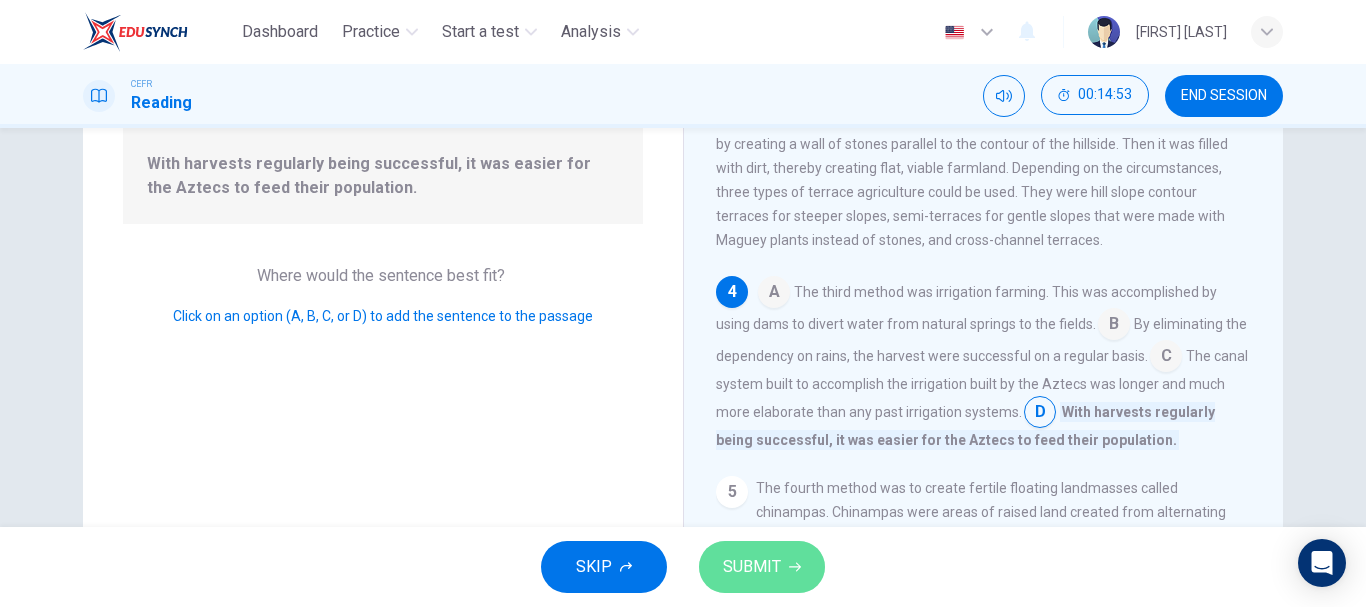 click on "SUBMIT" at bounding box center [762, 567] 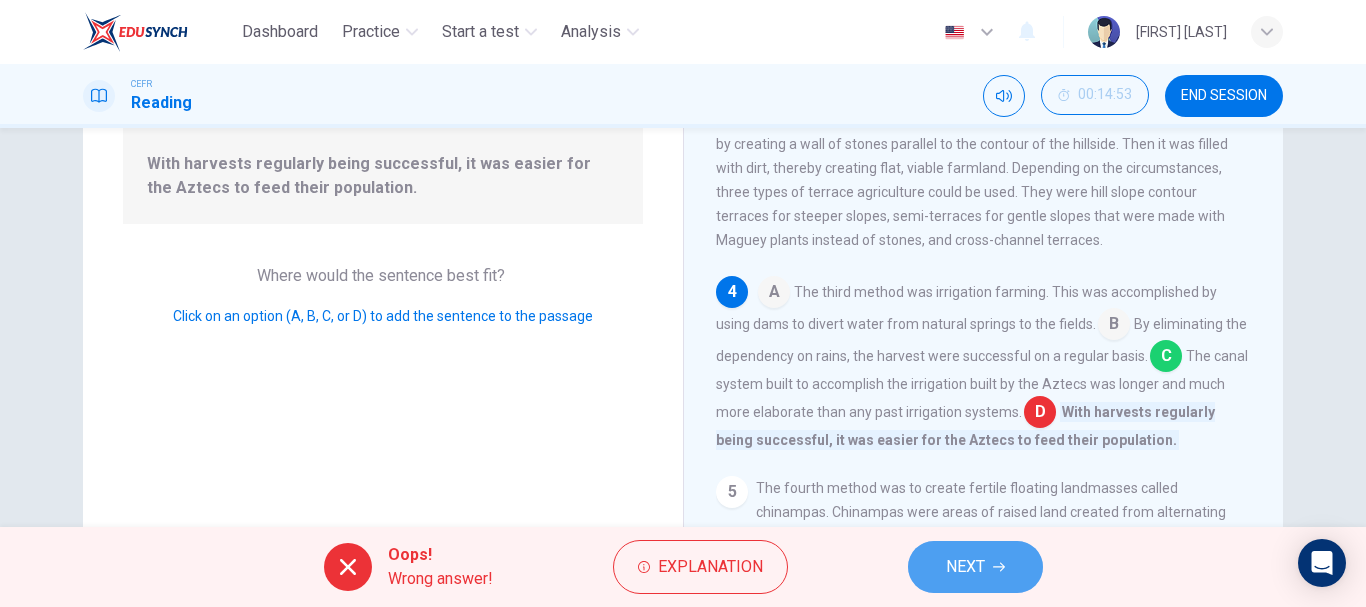 click on "NEXT" at bounding box center (965, 567) 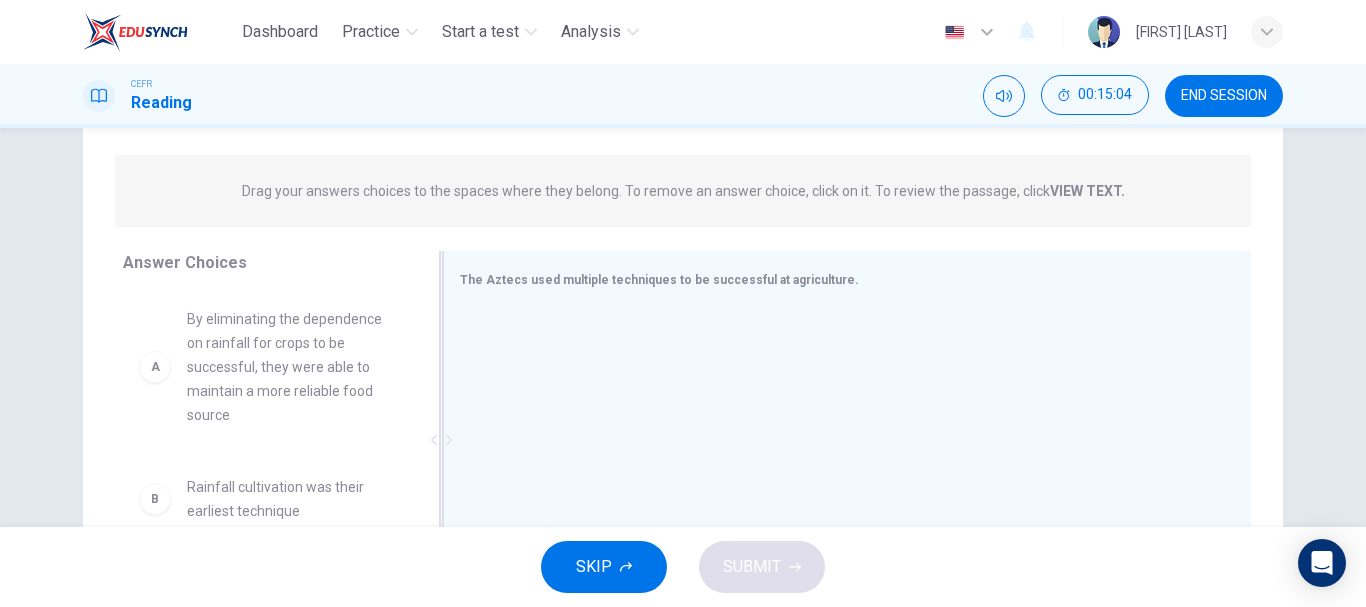 scroll, scrollTop: 222, scrollLeft: 0, axis: vertical 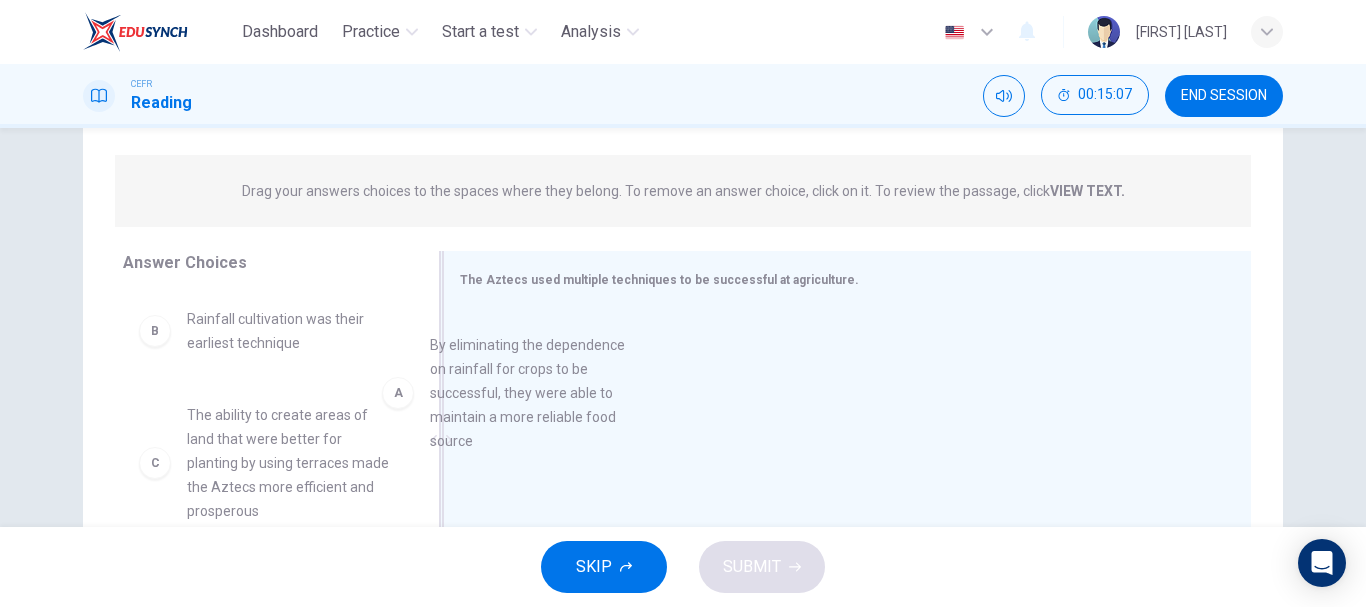 drag, startPoint x: 310, startPoint y: 355, endPoint x: 607, endPoint y: 383, distance: 298.31696 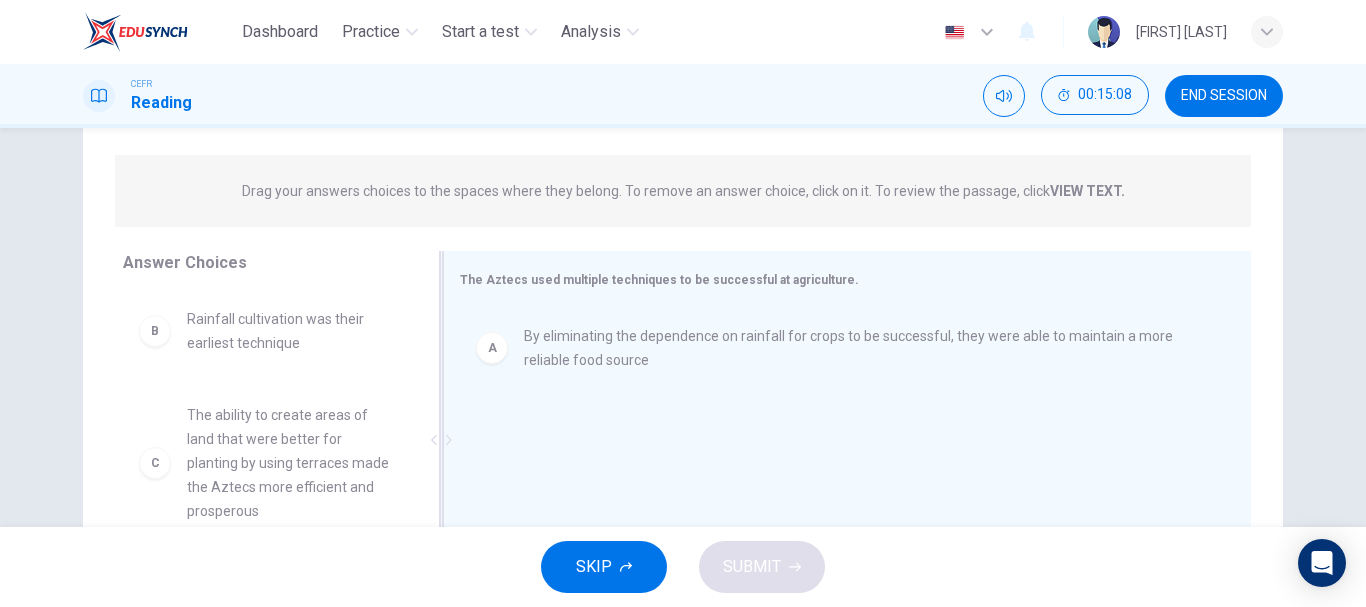 scroll, scrollTop: 376, scrollLeft: 0, axis: vertical 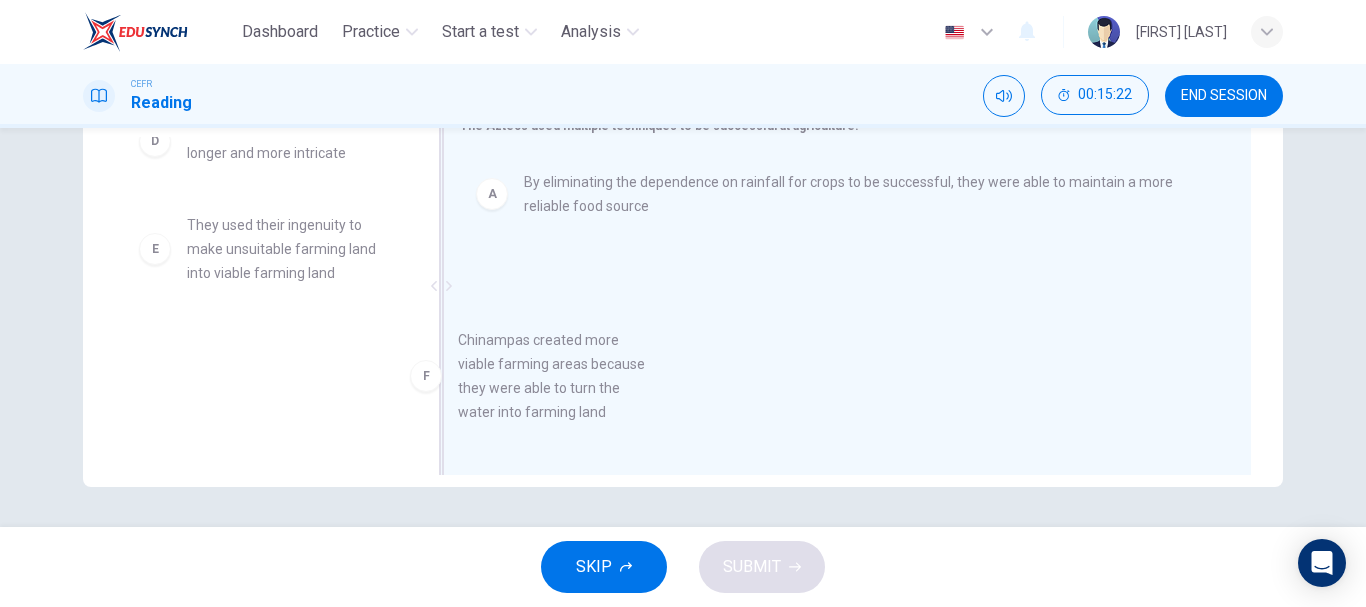 drag, startPoint x: 326, startPoint y: 364, endPoint x: 649, endPoint y: 356, distance: 323.09906 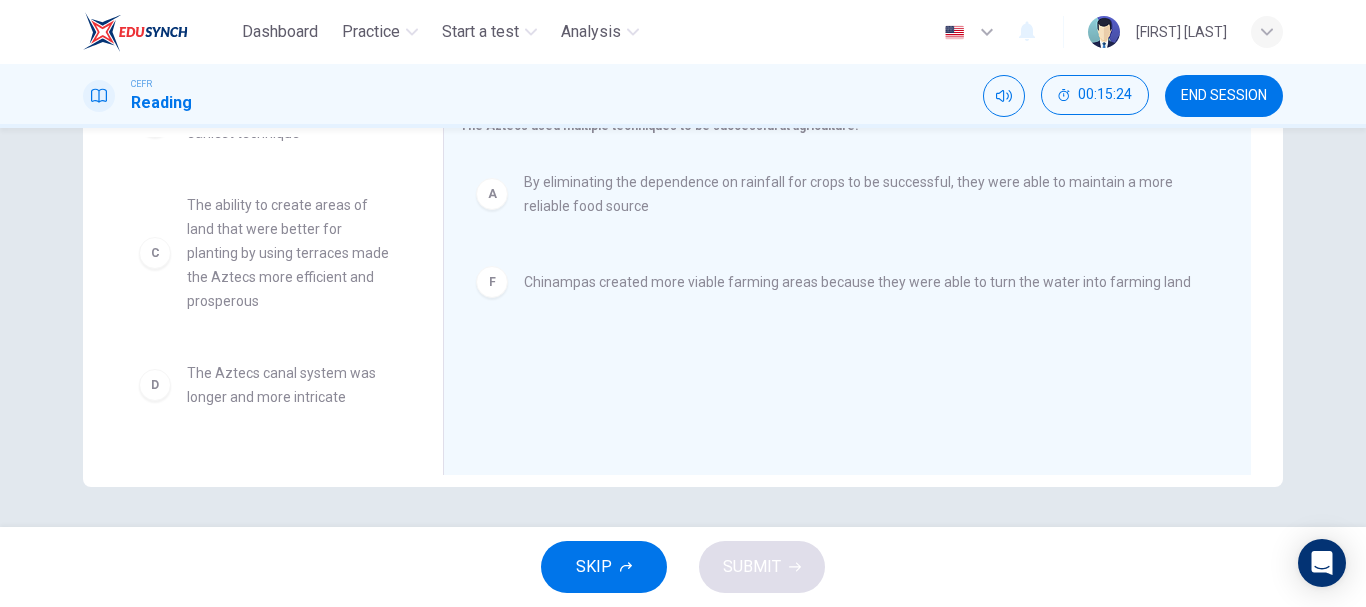 scroll, scrollTop: 3, scrollLeft: 0, axis: vertical 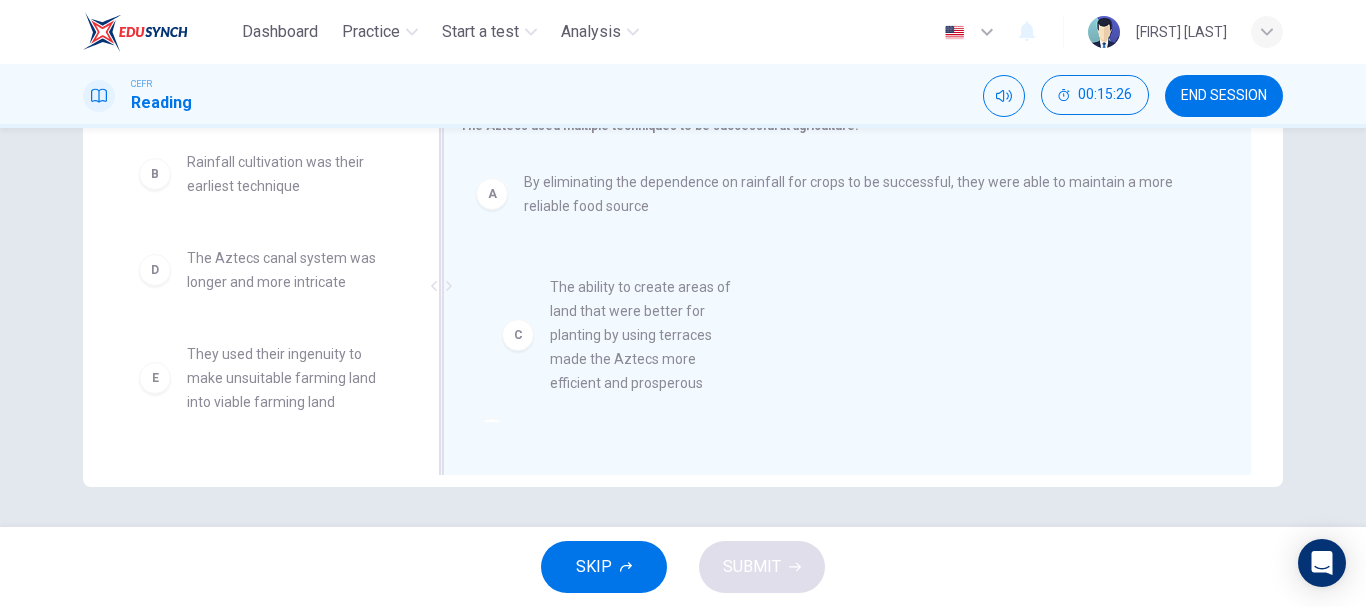 drag, startPoint x: 220, startPoint y: 345, endPoint x: 598, endPoint y: 373, distance: 379.0356 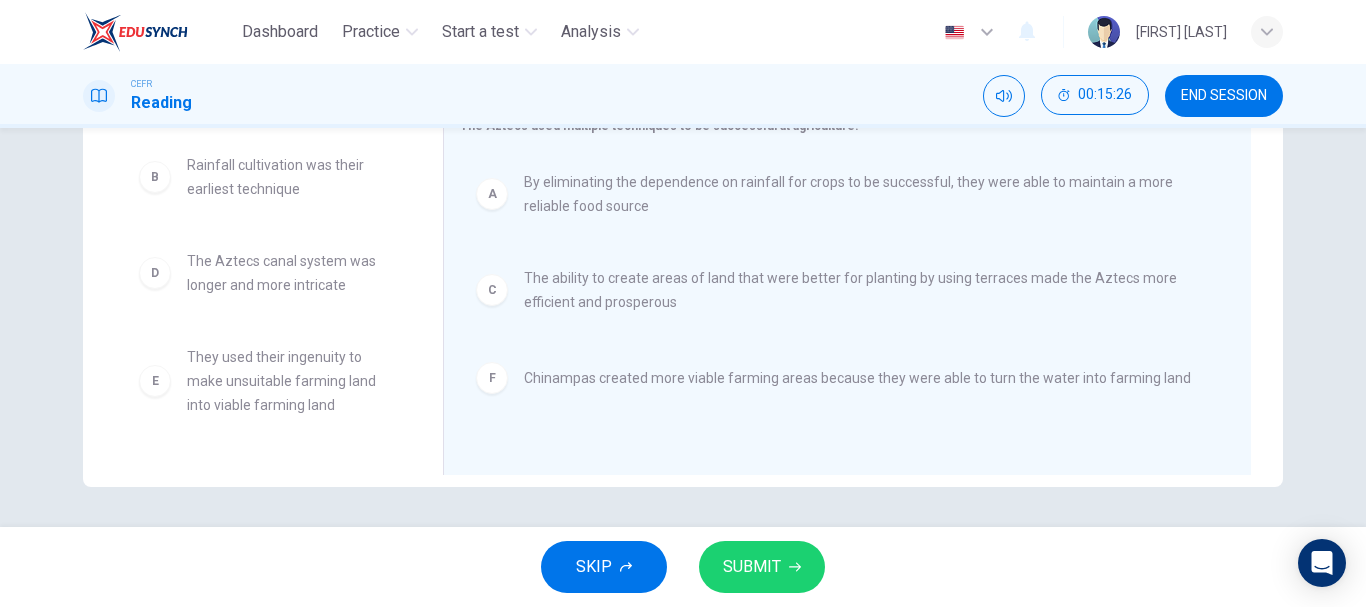 scroll, scrollTop: 0, scrollLeft: 0, axis: both 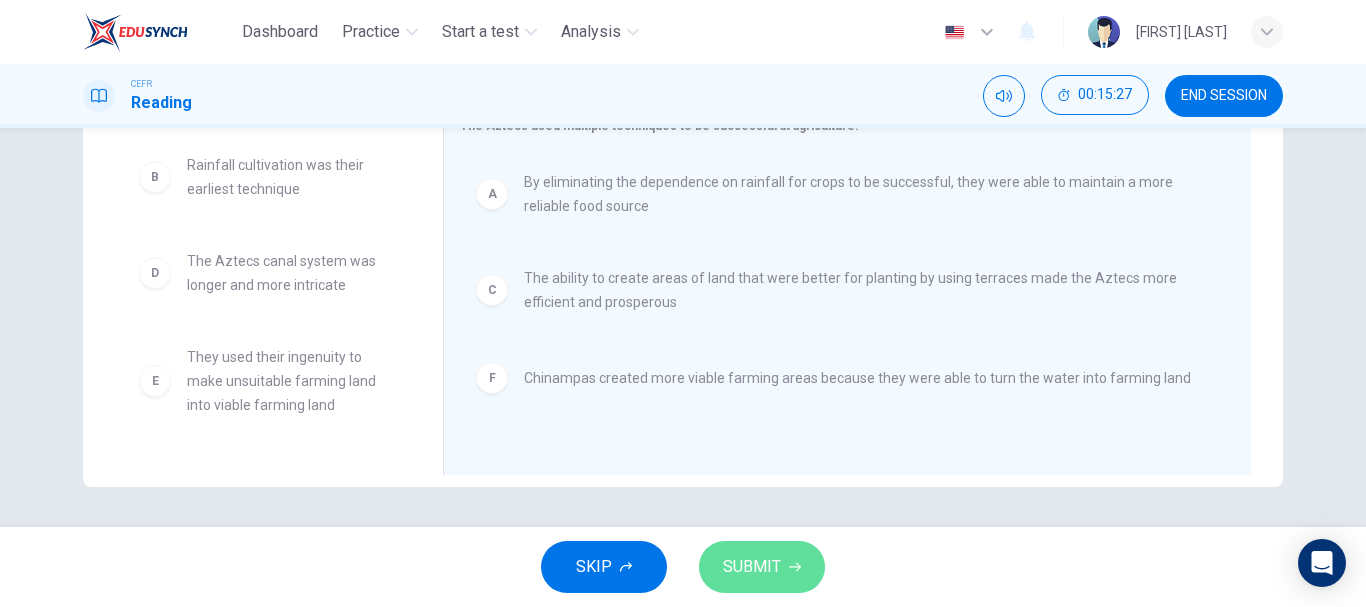 click on "SUBMIT" at bounding box center [762, 567] 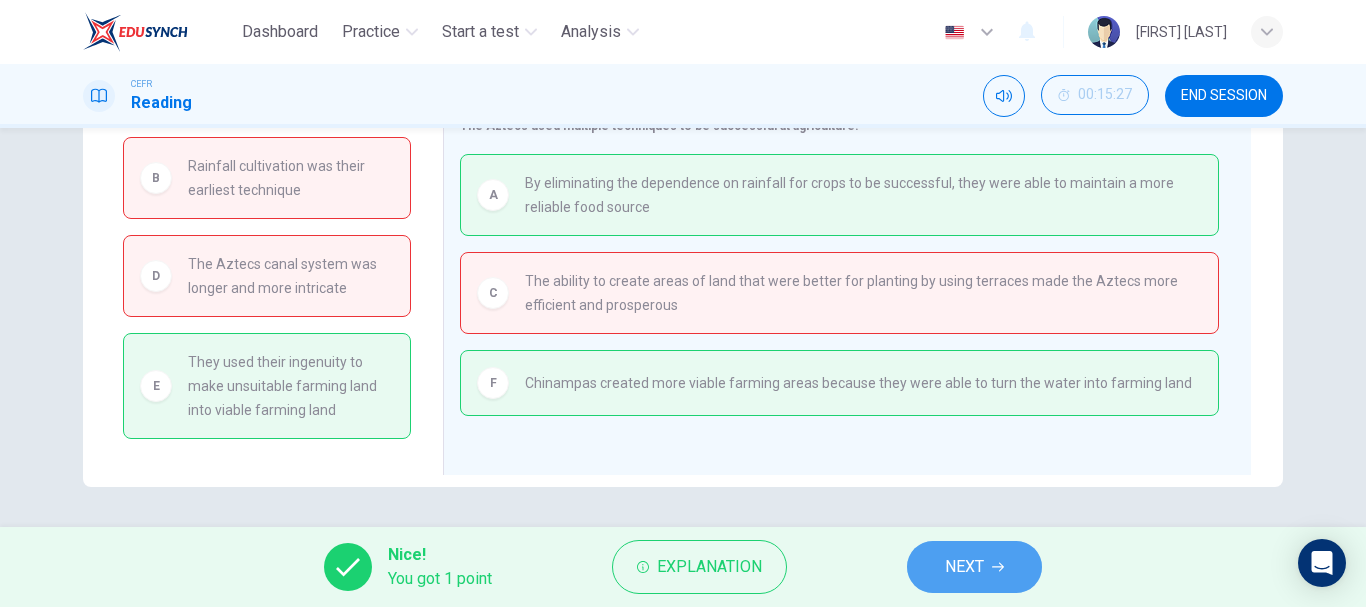 click on "NEXT" at bounding box center (974, 567) 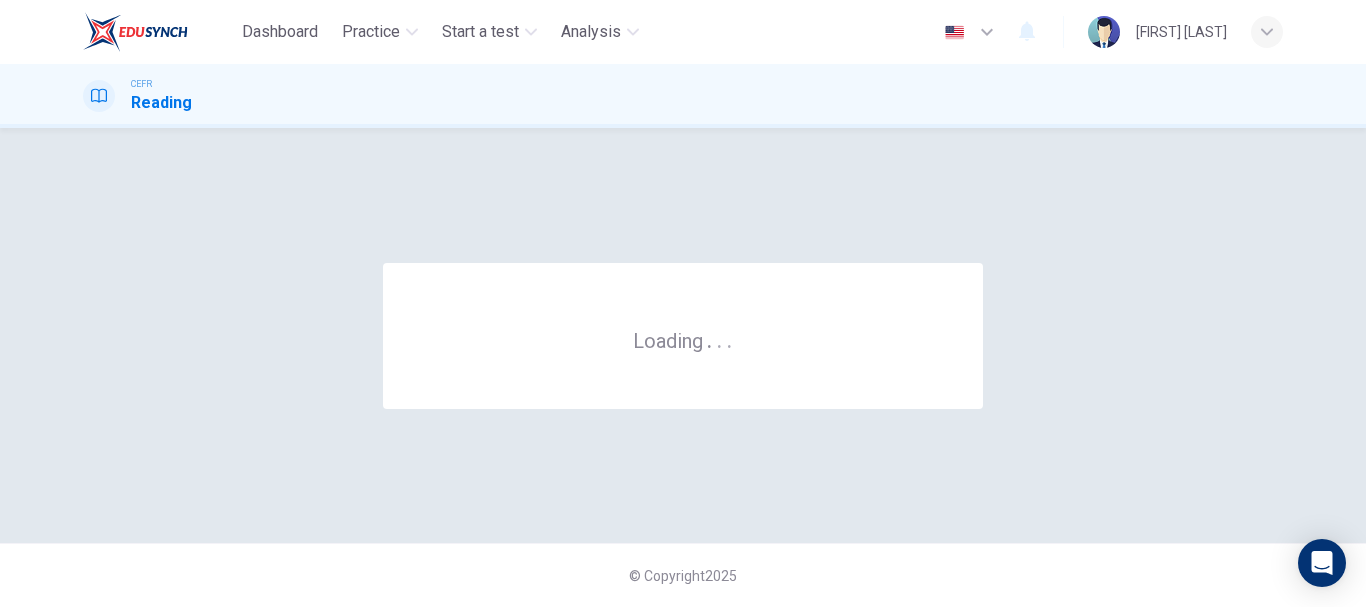 scroll, scrollTop: 0, scrollLeft: 0, axis: both 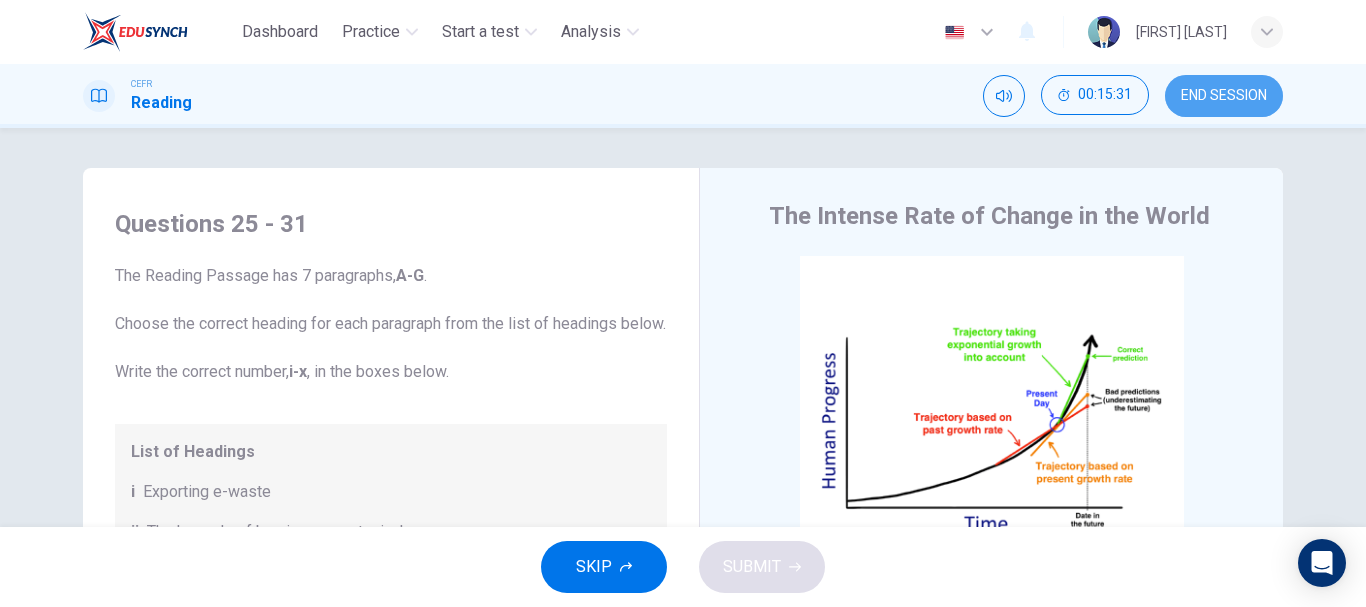 click on "END SESSION" at bounding box center (1224, 96) 